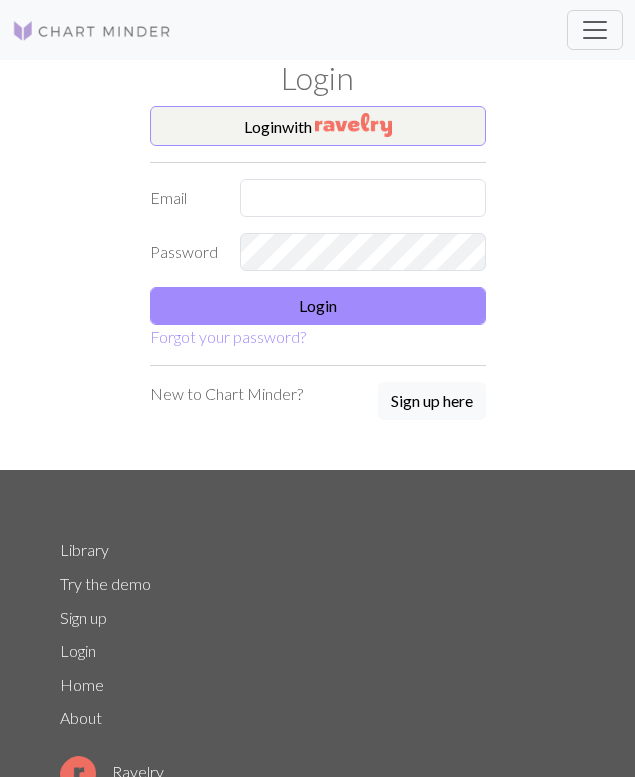 scroll, scrollTop: 0, scrollLeft: 0, axis: both 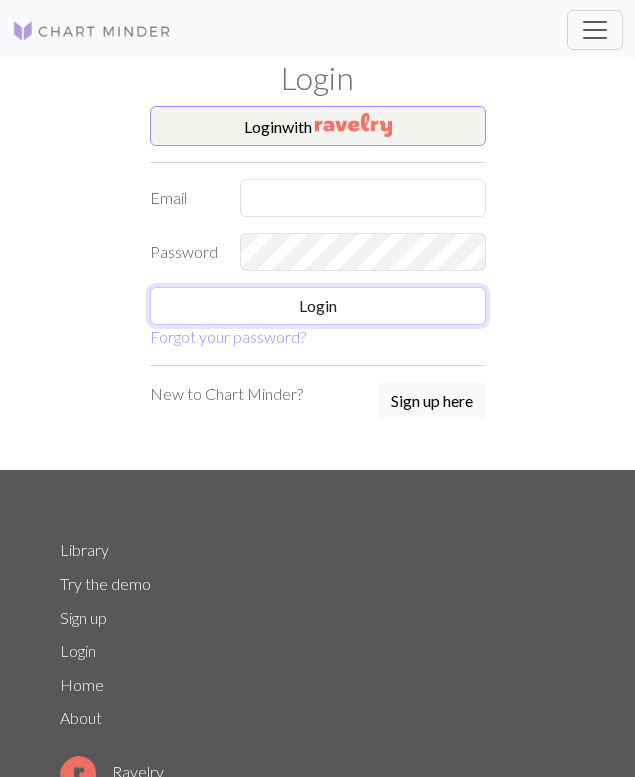 click on "Login" at bounding box center (318, 306) 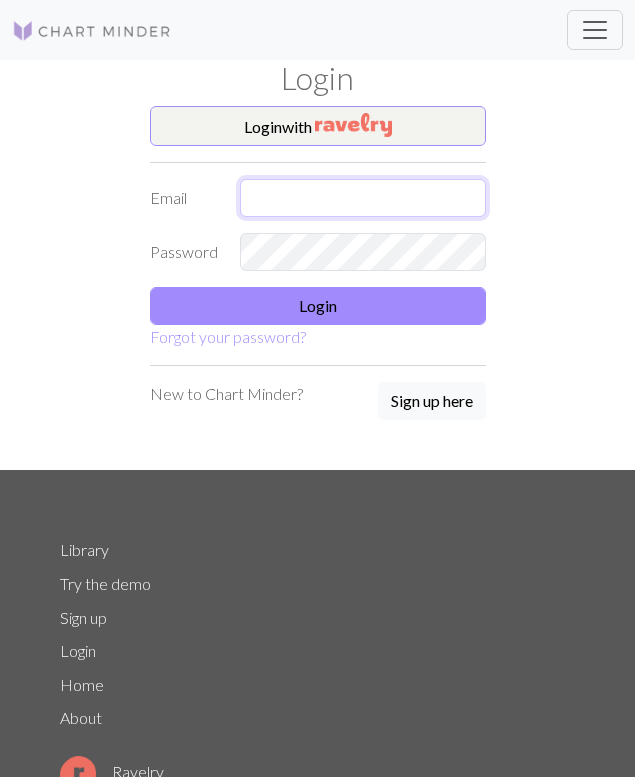 type on "[USERNAME]@[DOMAIN]" 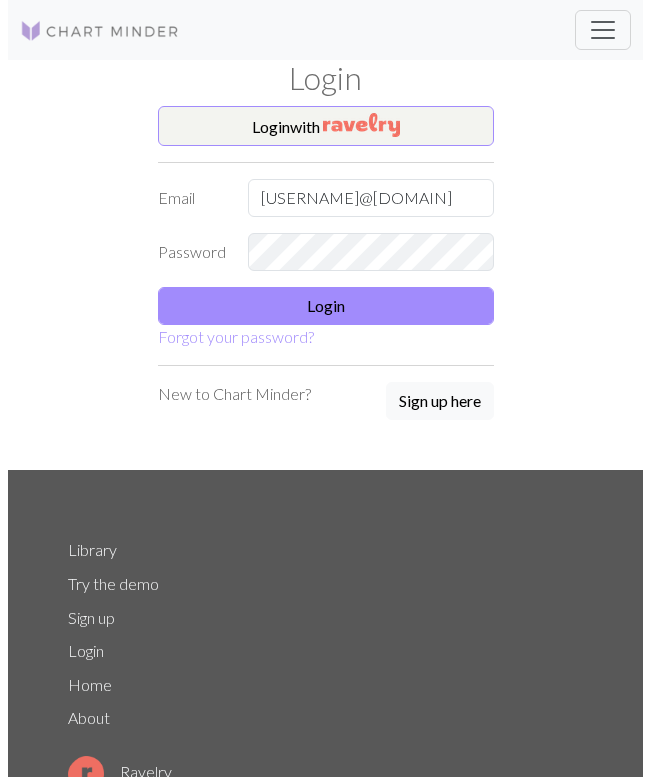 scroll, scrollTop: 0, scrollLeft: 0, axis: both 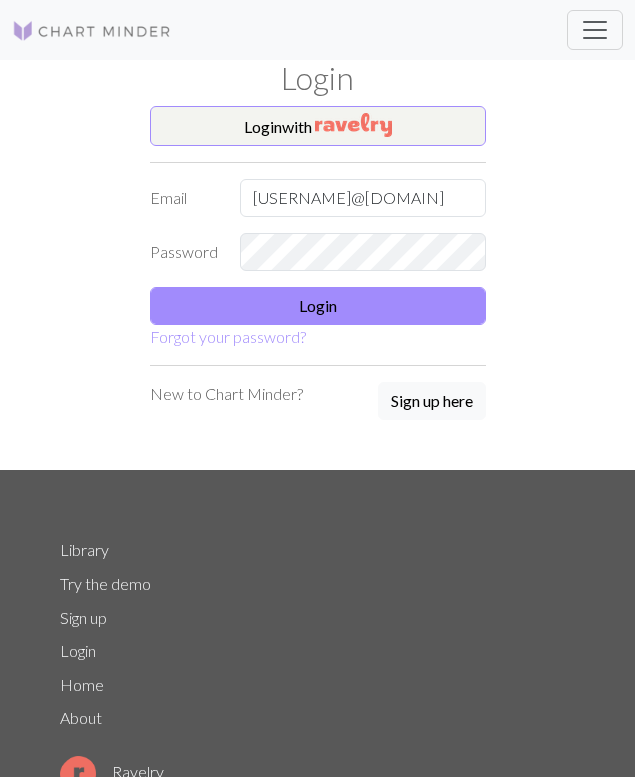 click on "Login" at bounding box center [318, 306] 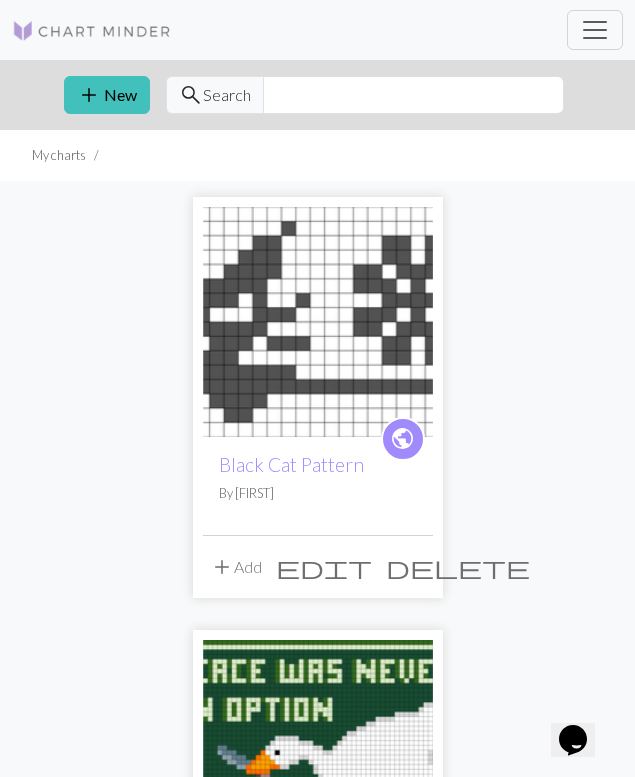 click on "add   New" at bounding box center (107, 95) 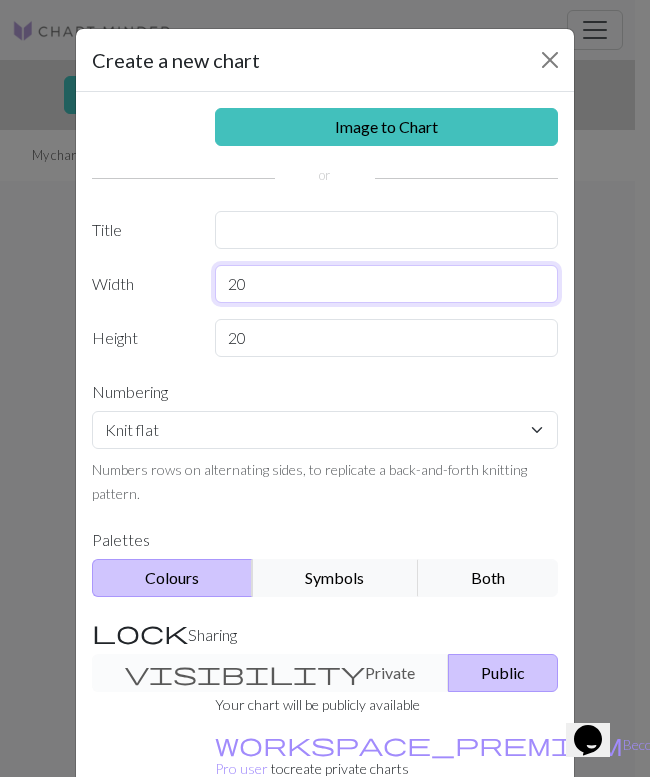 click on "20" at bounding box center [387, 284] 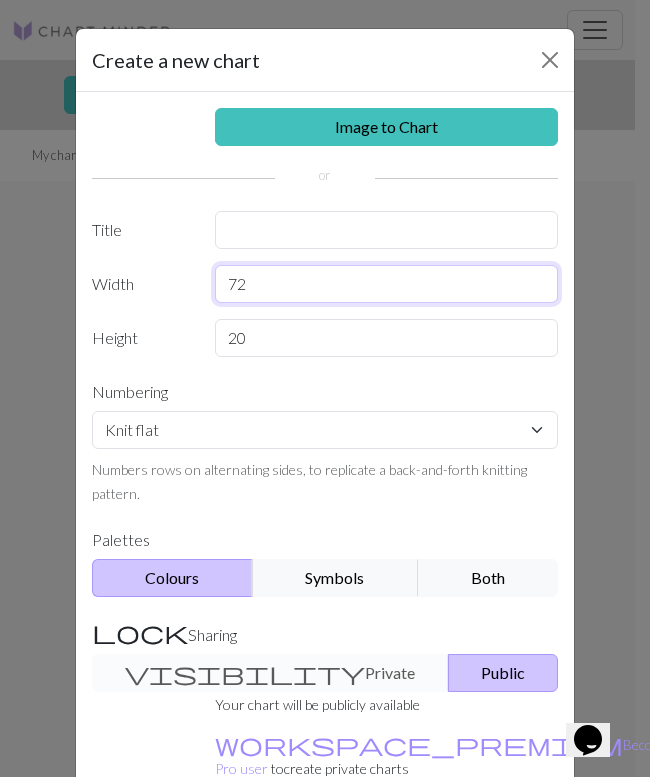 type on "72" 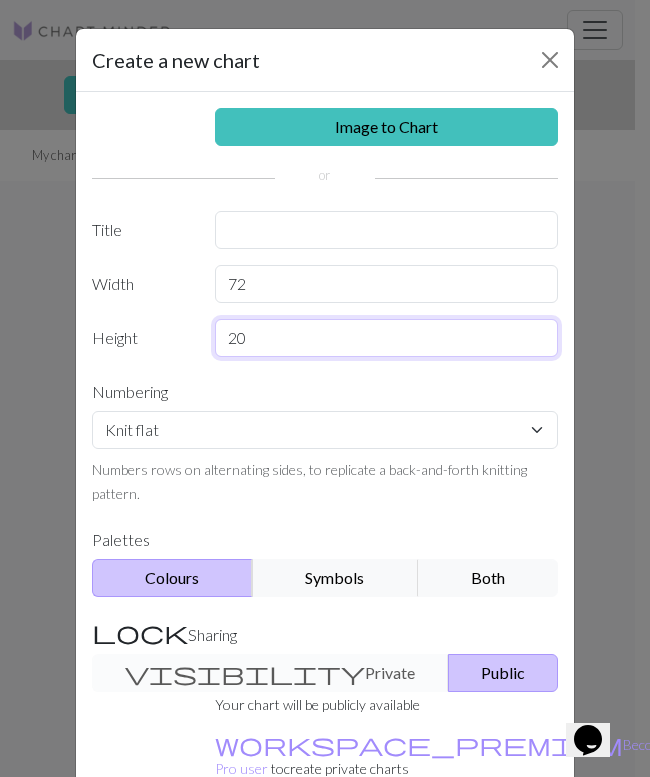 click on "20" at bounding box center [387, 338] 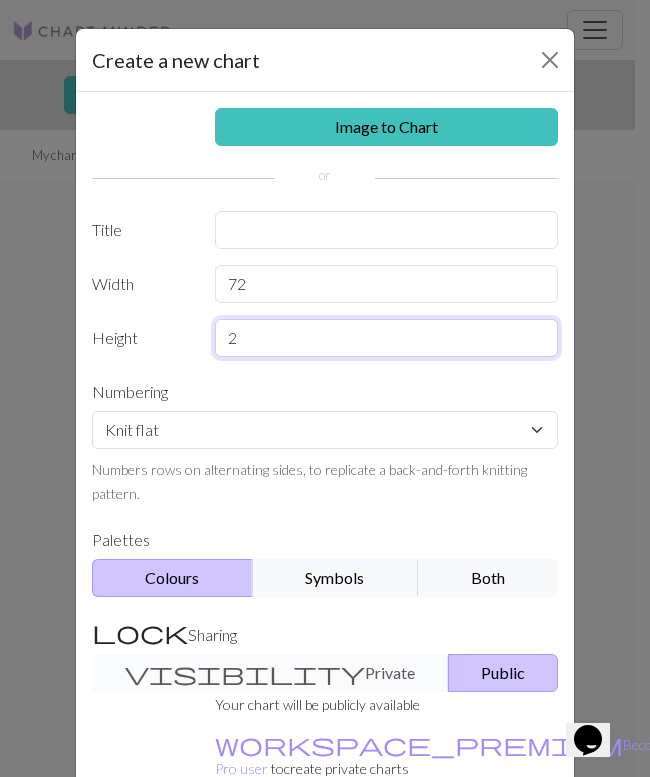 type on "20" 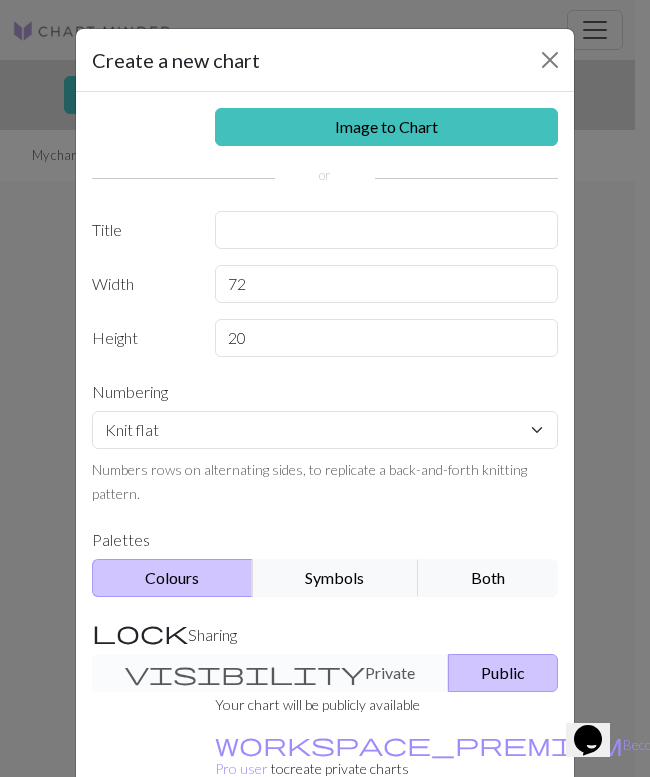 click on "Image to Chart Title Width 72 Height 20 Numbering Knit flat Knit in the round Lace knitting Cross stitch Numbers rows on alternating sides, to replicate a back-and-forth knitting pattern. Palettes Colours Symbols Both Sharing visibility  Private Public Your chart will be publicly available workspace_premium Become a Pro user   to  create private charts" at bounding box center (325, 460) 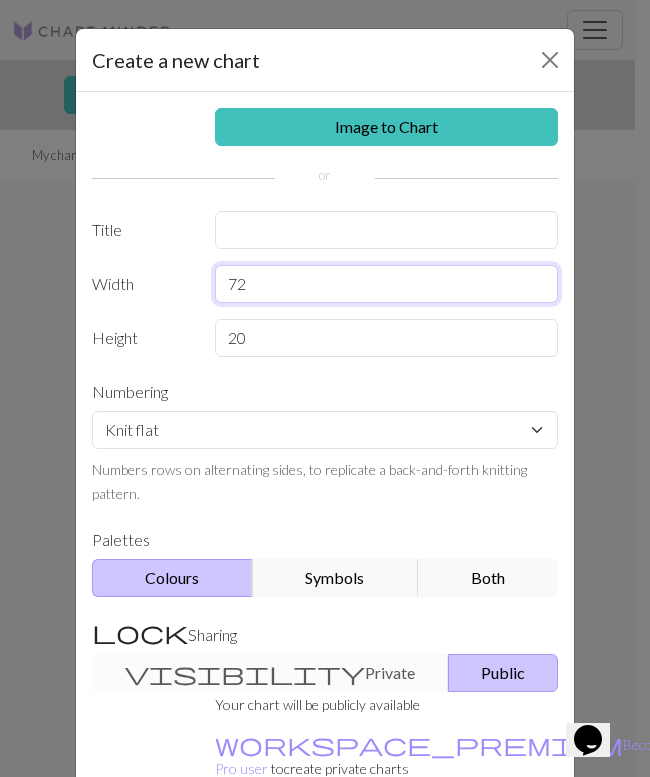 click on "72" at bounding box center [387, 284] 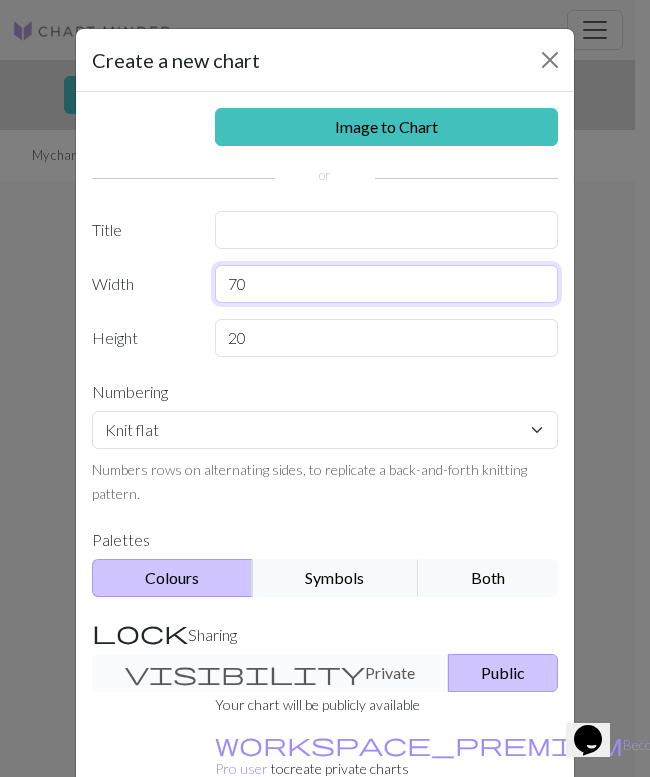 type on "70" 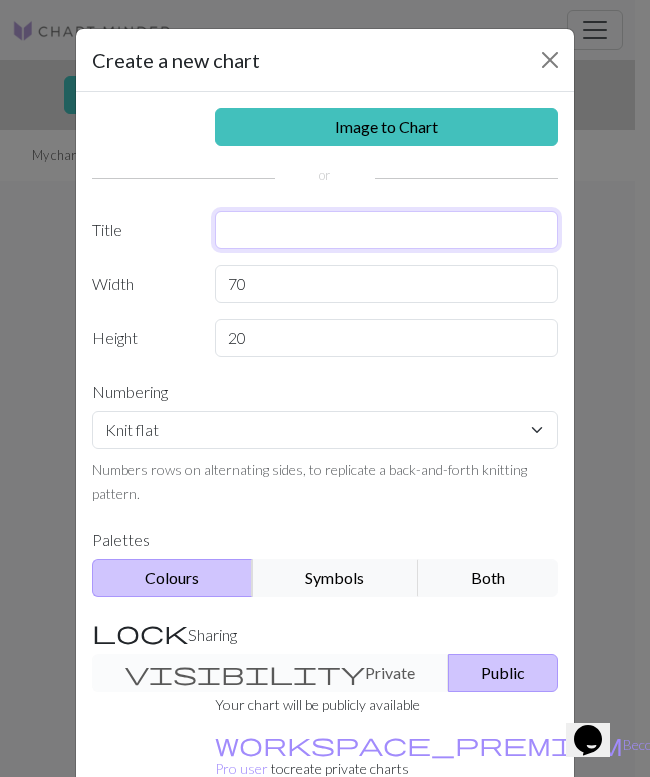 click at bounding box center [387, 230] 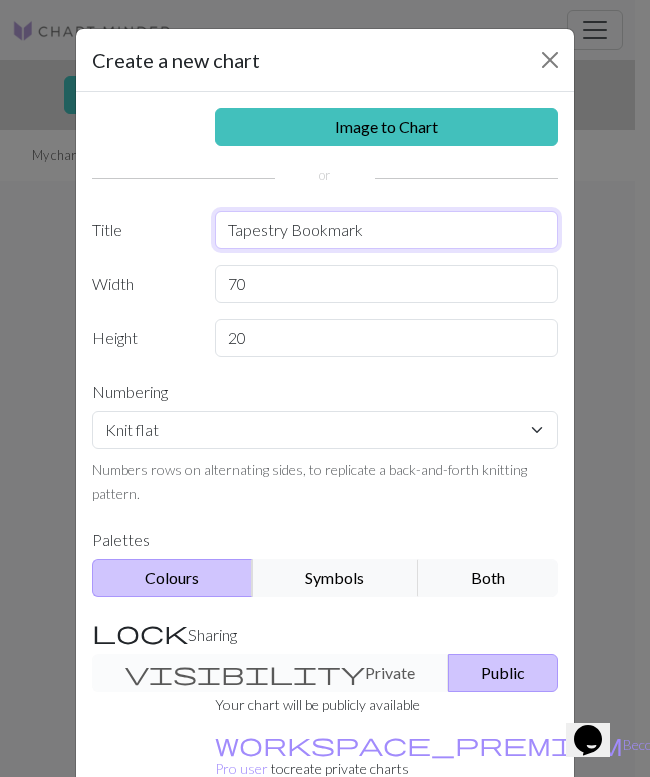 type on "Tapestry Bookmark" 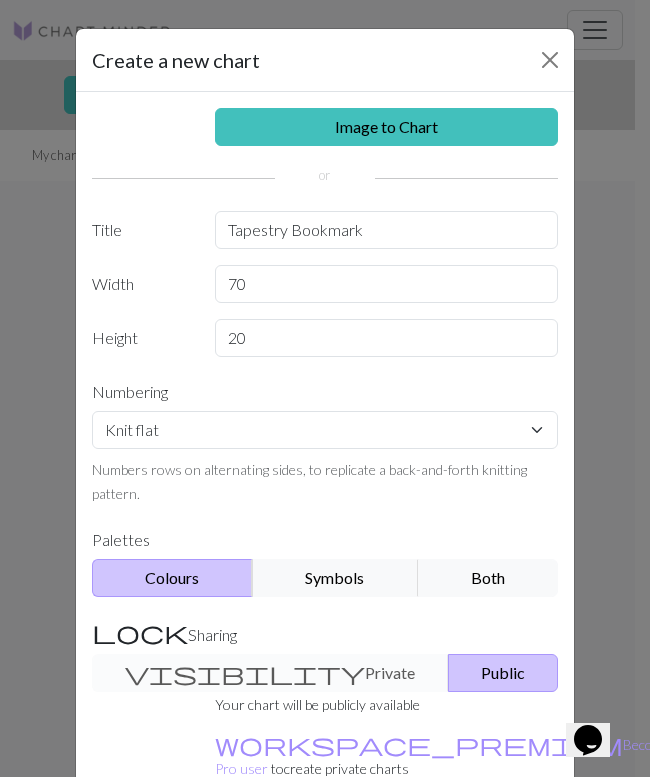click on "Image to Chart Title Tapestry Bookmark Width 70 Height 20 Numbering Knit flat Knit in the round Lace knitting Cross stitch Numbers rows on alternating sides, to replicate a back-and-forth knitting pattern. Palettes Colours Symbols Both Sharing visibility  Private Public Your chart will be publicly available workspace_premium Become a Pro user   to  create private charts" at bounding box center (325, 460) 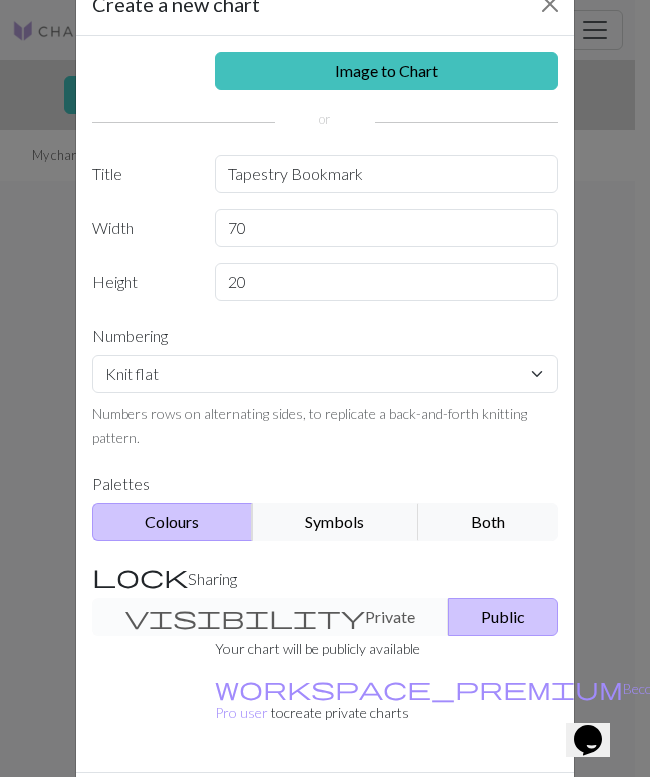 scroll, scrollTop: 126, scrollLeft: 0, axis: vertical 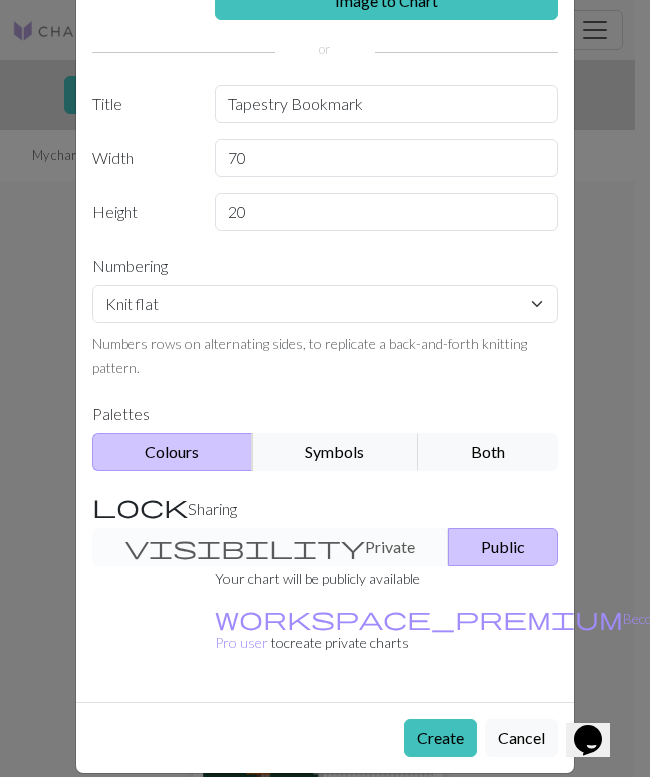 click on "Create" at bounding box center (440, 738) 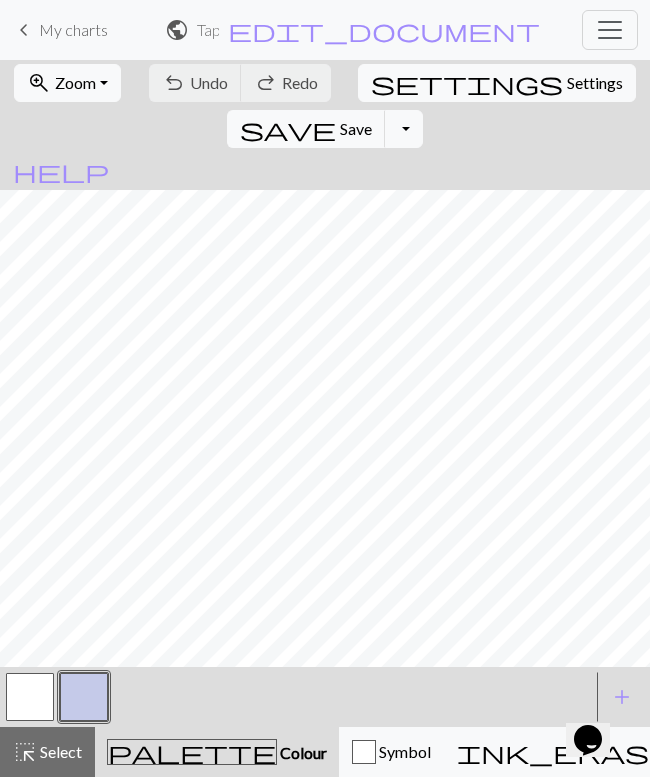 click on "Zoom" at bounding box center [75, 82] 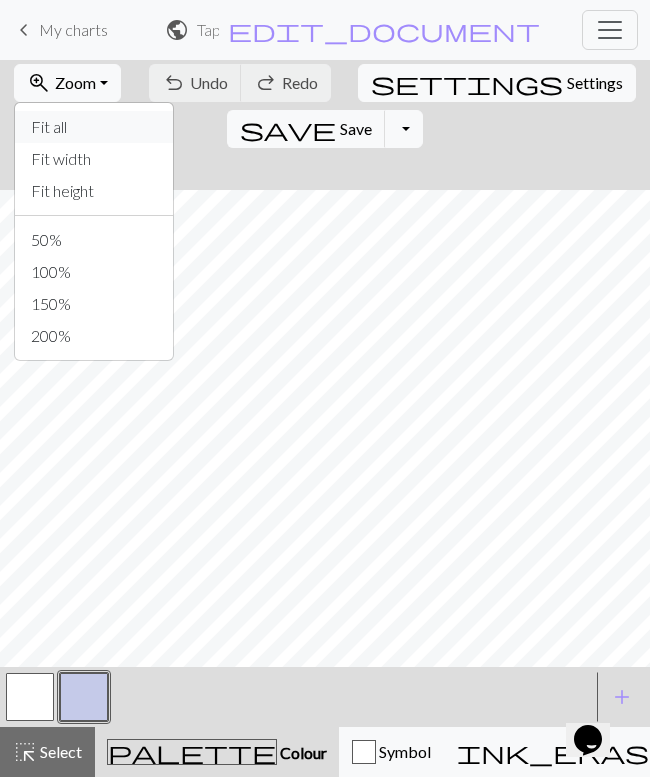 click on "Fit all" at bounding box center (94, 127) 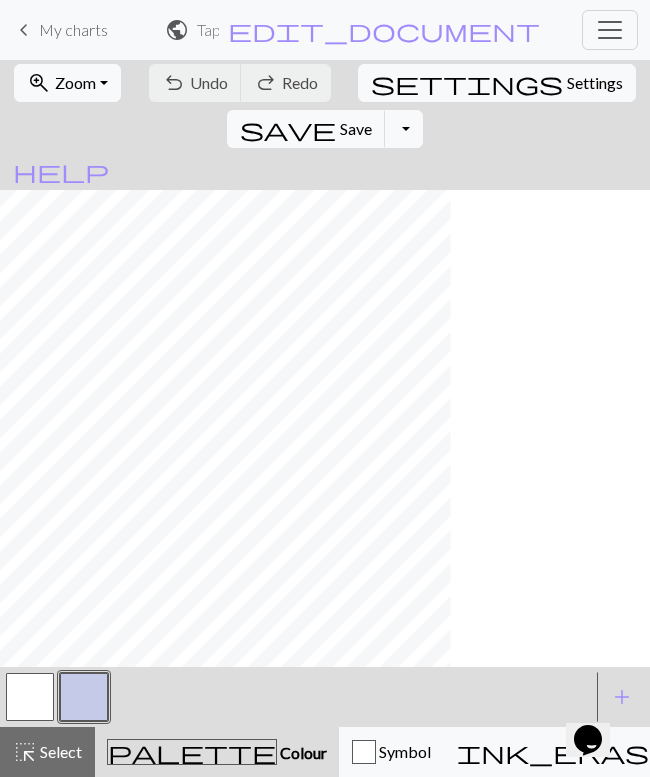 scroll, scrollTop: 0, scrollLeft: 0, axis: both 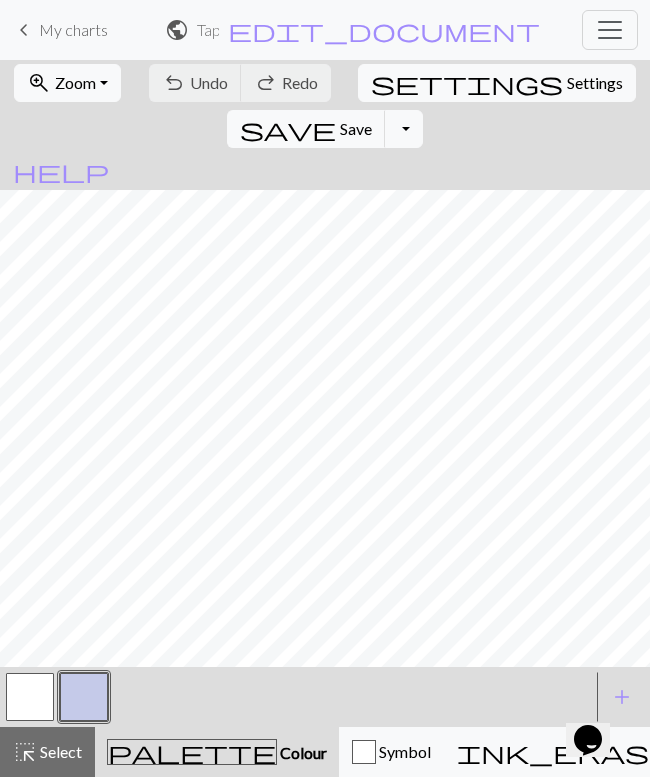 click on "Zoom" at bounding box center (75, 82) 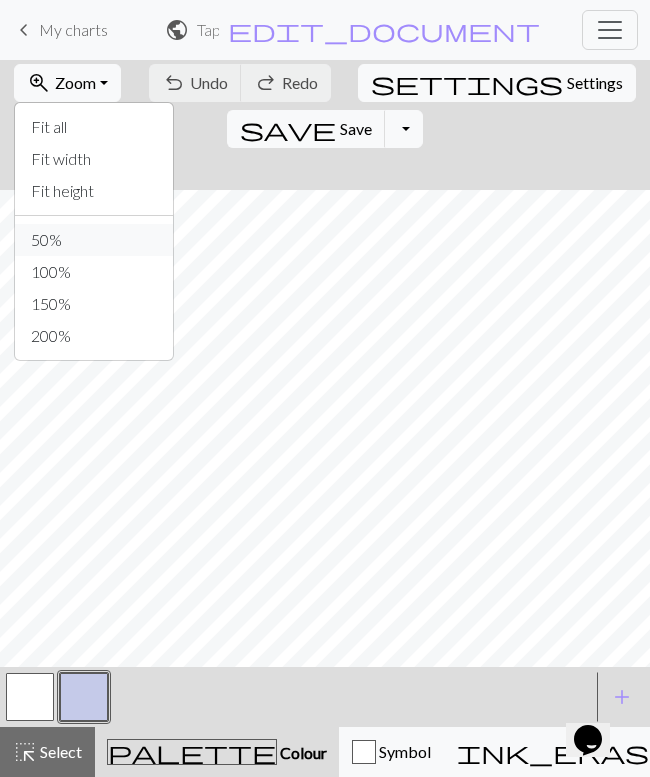 click on "50%" at bounding box center [94, 240] 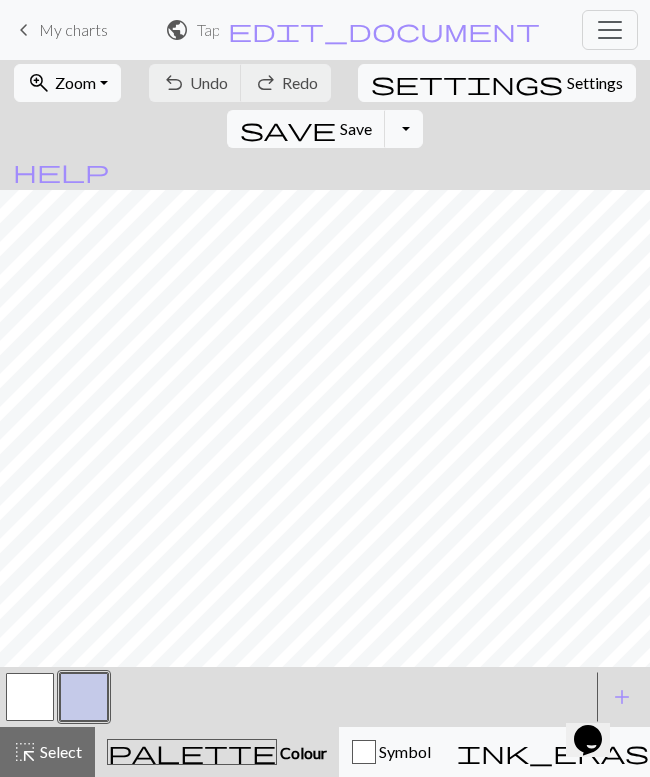click on "Zoom" at bounding box center (75, 82) 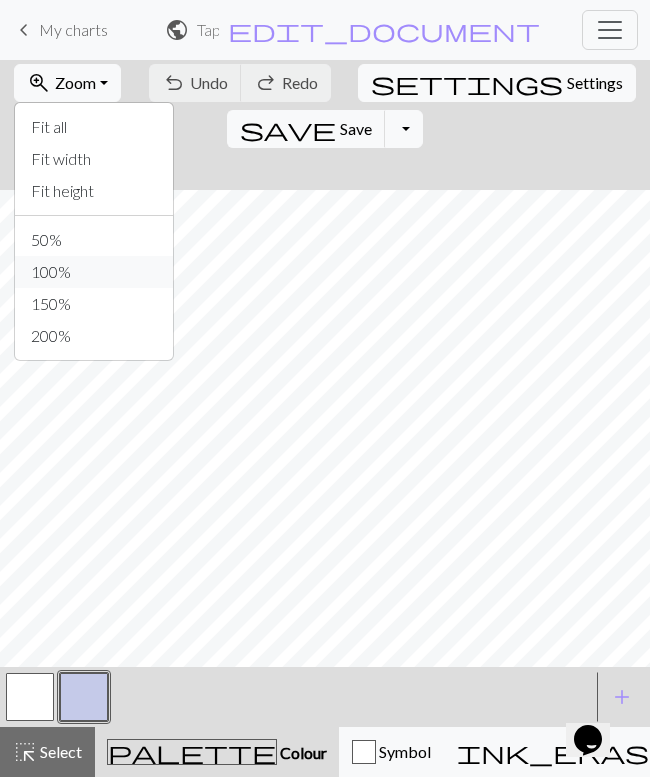 click on "100%" at bounding box center (94, 272) 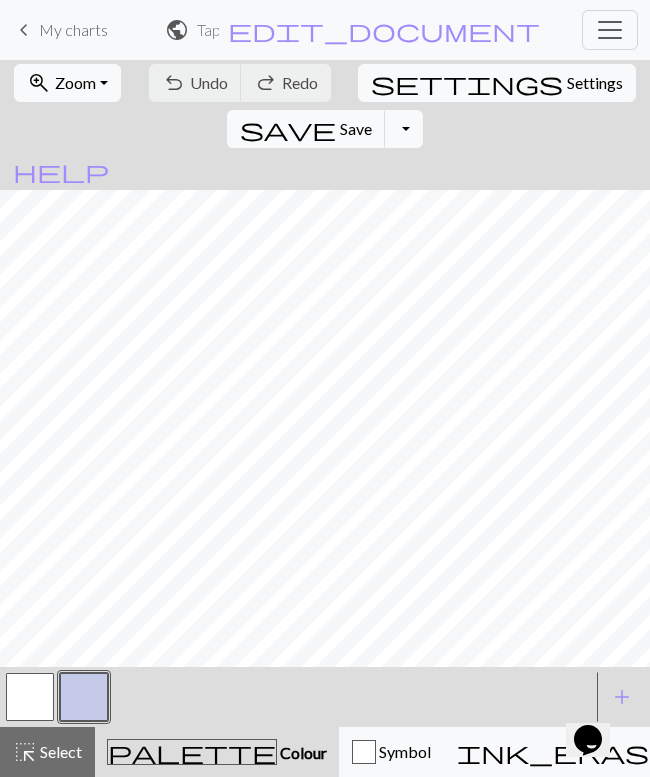 click at bounding box center [30, 697] 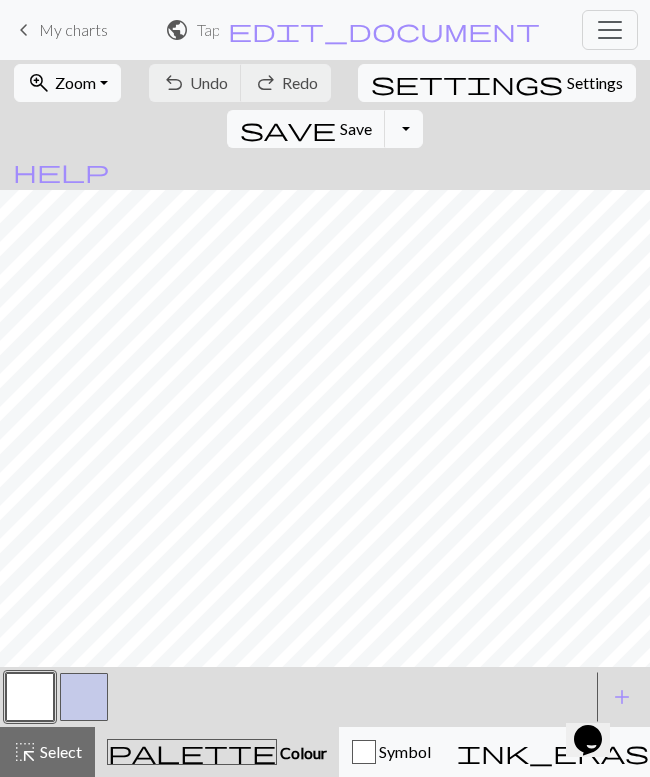 click at bounding box center (84, 697) 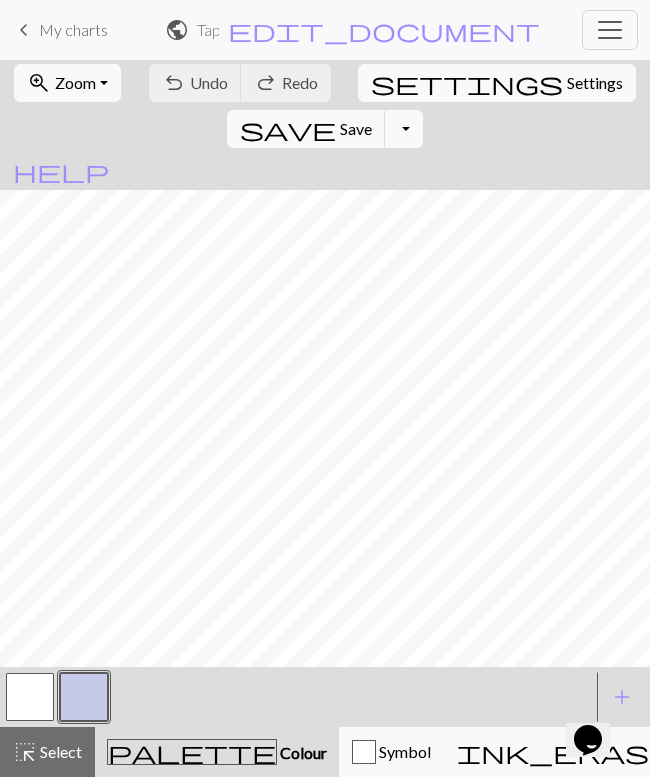 click at bounding box center [30, 697] 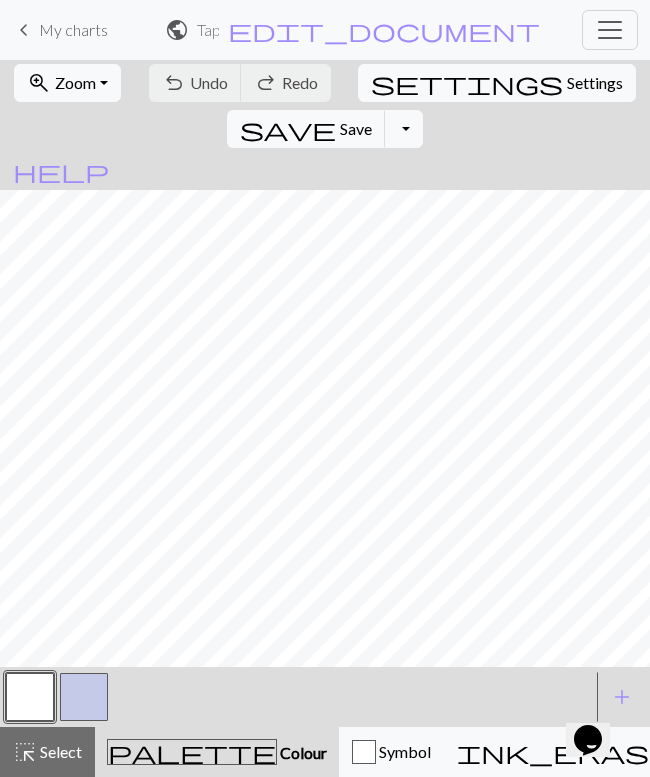 click at bounding box center (30, 697) 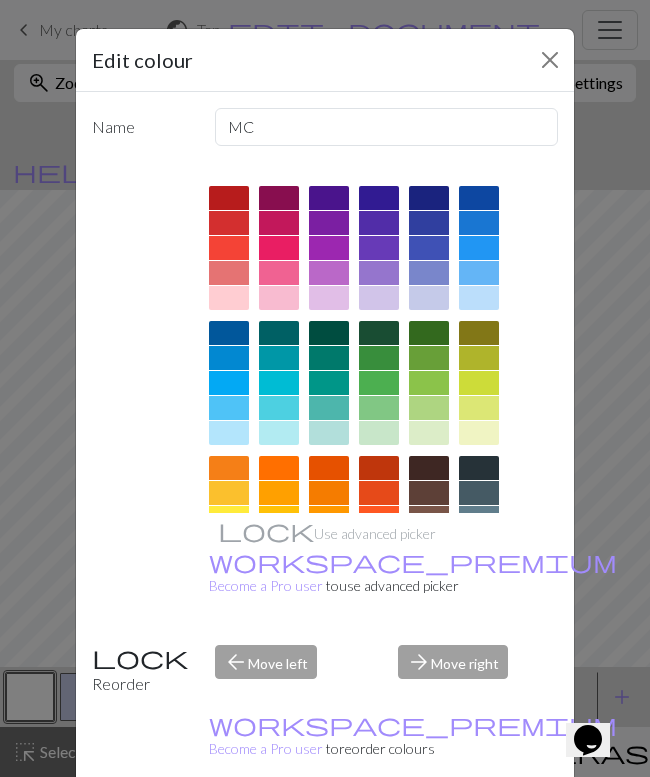 click at bounding box center (479, 298) 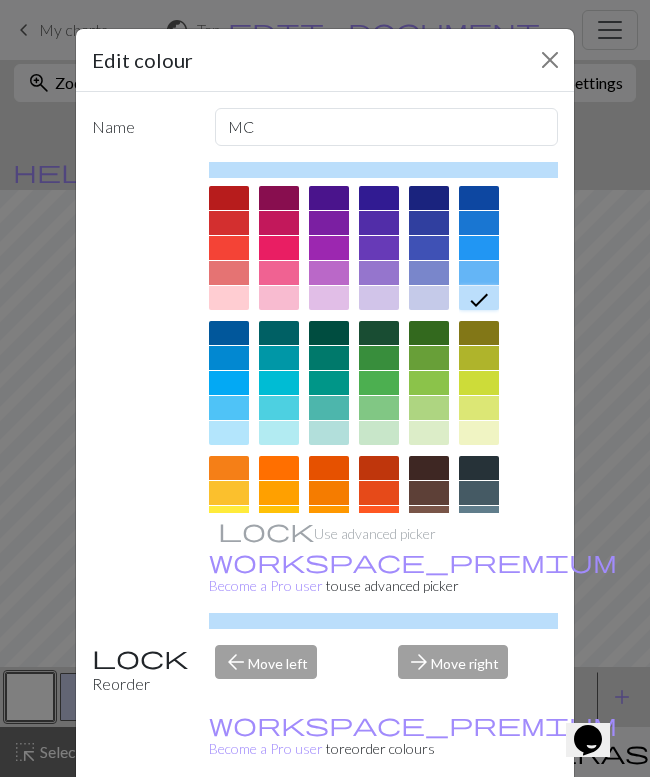 click on "Done" at bounding box center [445, 828] 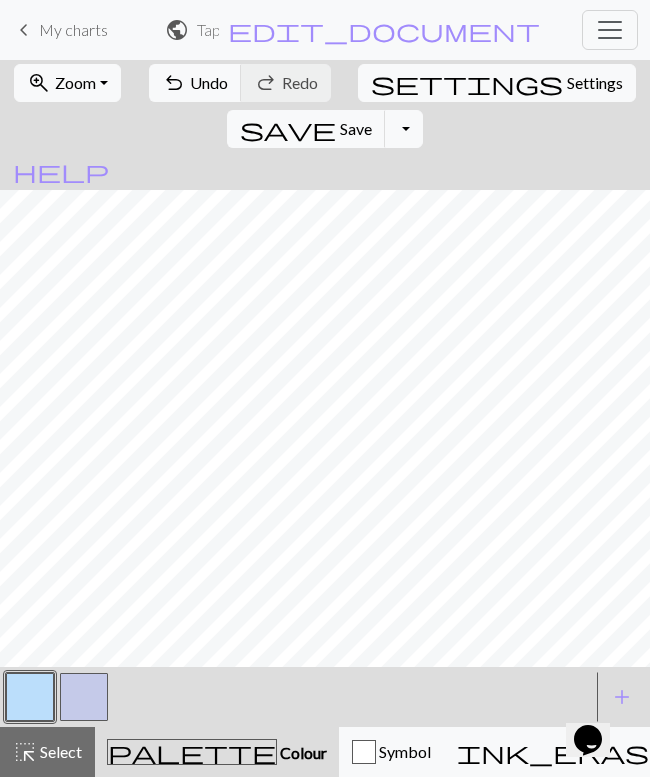click at bounding box center [30, 697] 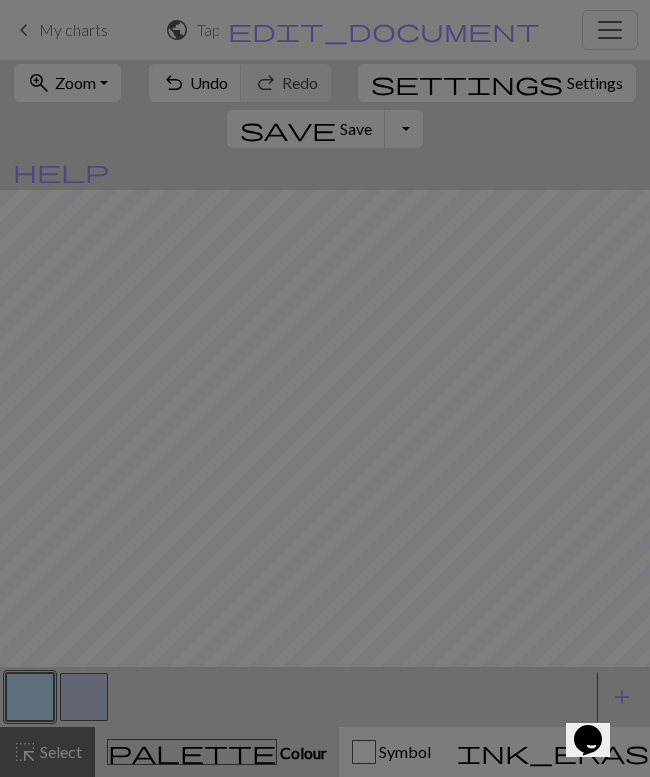 click on "Edit colour Name MC Use advanced picker workspace_premium Become a Pro user   to  use advanced picker Reorder arrow_back Move left arrow_forward Move right workspace_premium Become a Pro user   to  reorder colours Delete Done Cancel" at bounding box center (325, 388) 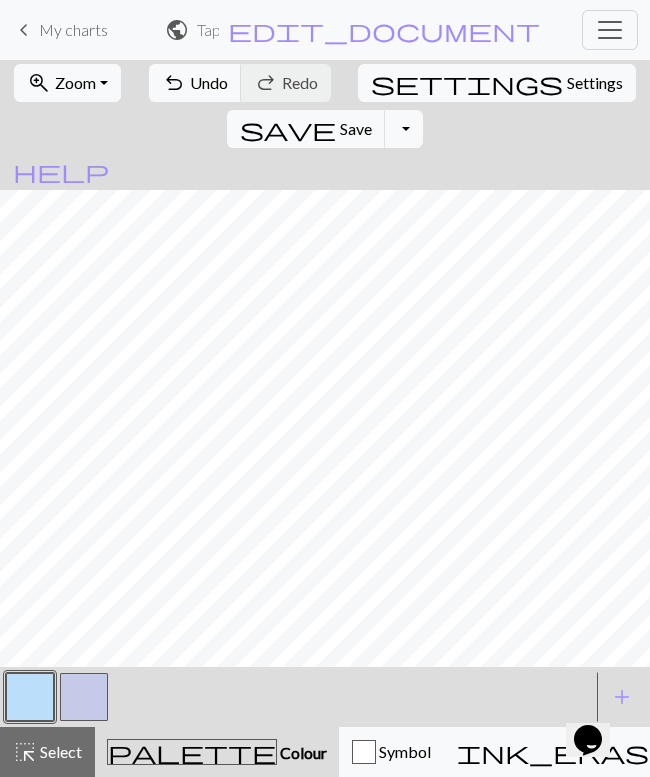 click at bounding box center [30, 697] 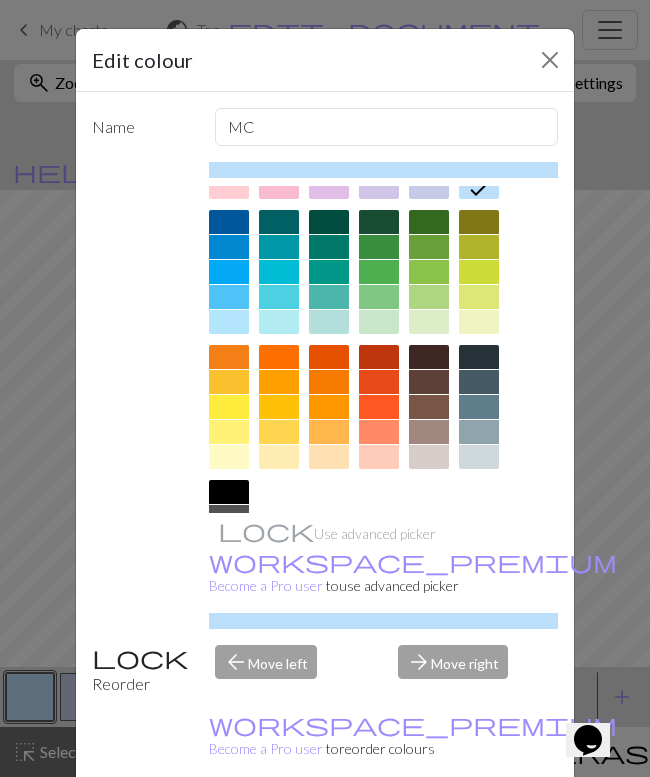 scroll, scrollTop: 10, scrollLeft: 0, axis: vertical 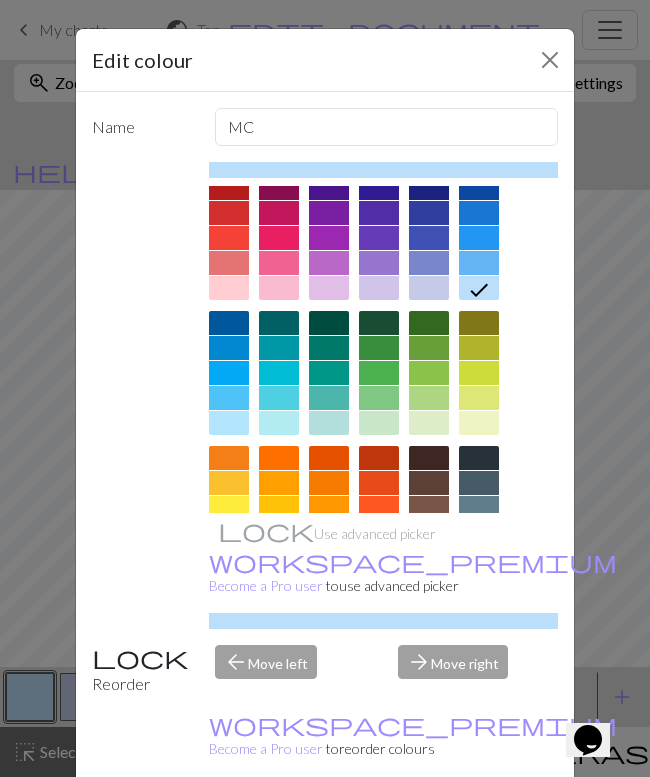 click at bounding box center (429, 288) 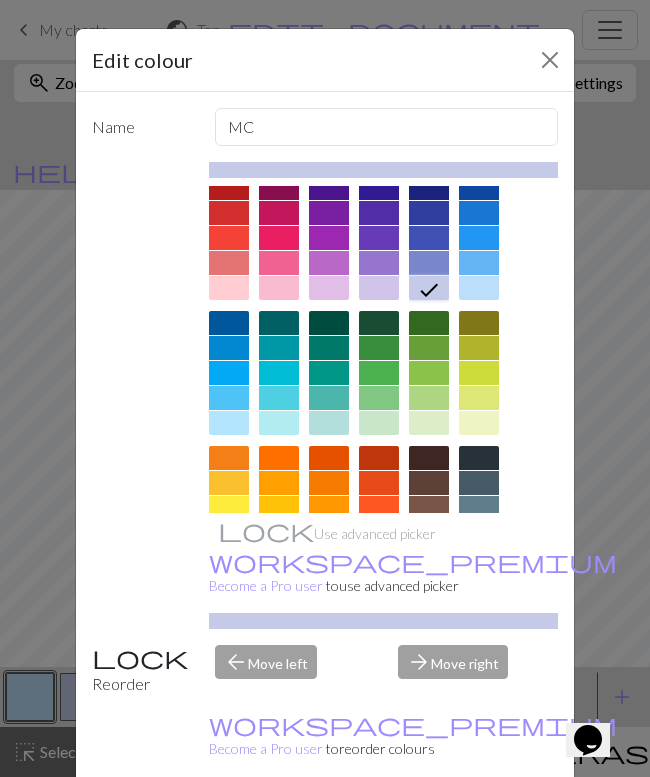 click on "Done" at bounding box center [445, 828] 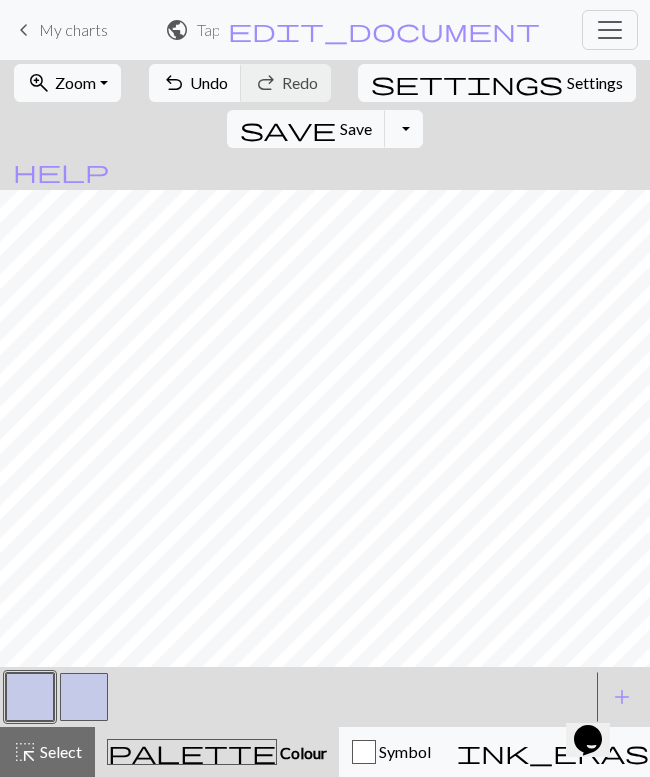 click at bounding box center (84, 697) 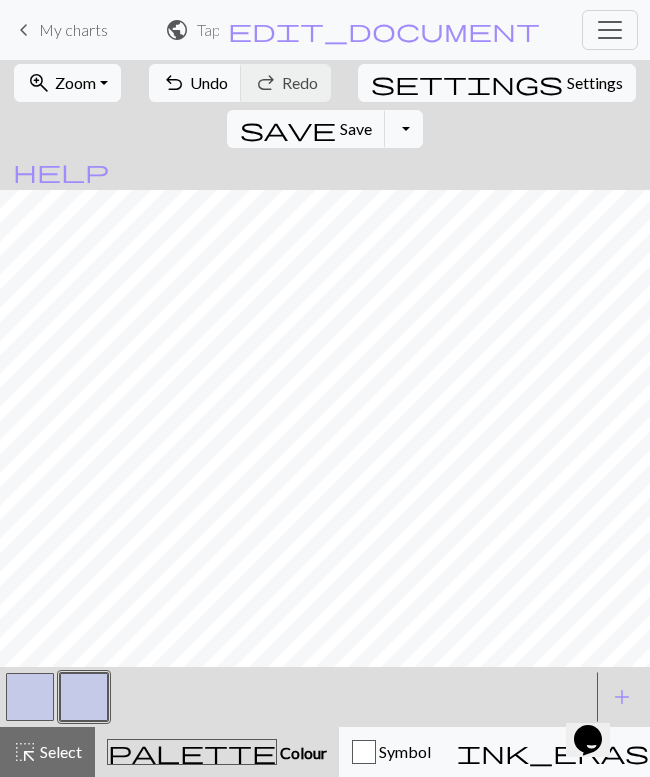 click at bounding box center [84, 697] 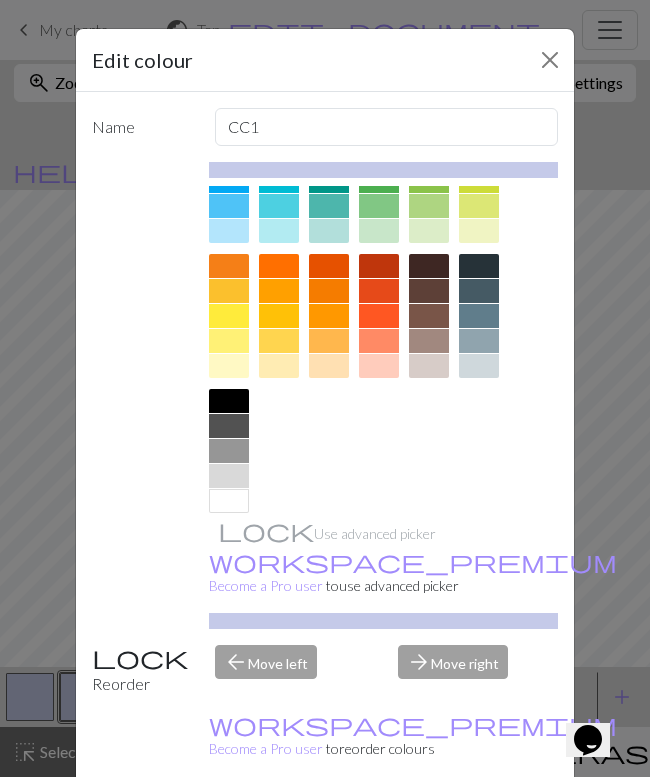 scroll, scrollTop: 202, scrollLeft: 0, axis: vertical 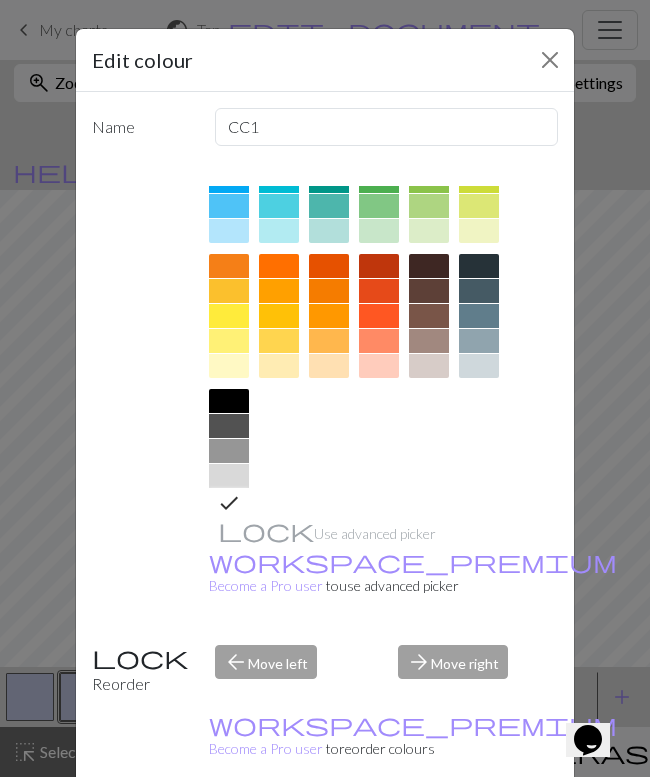 click on "Done" at bounding box center [445, 828] 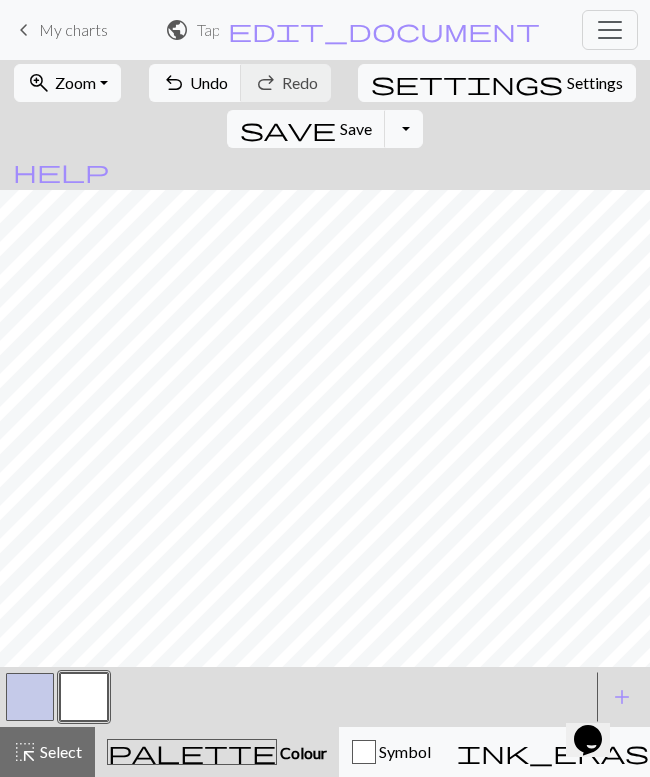 scroll, scrollTop: 0, scrollLeft: 0, axis: both 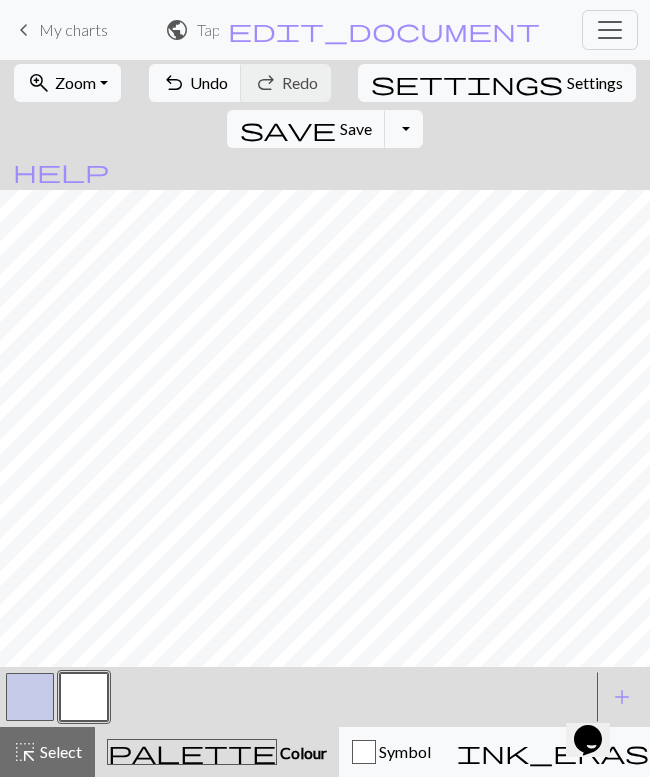 click on "zoom_in Zoom Zoom" at bounding box center (67, 83) 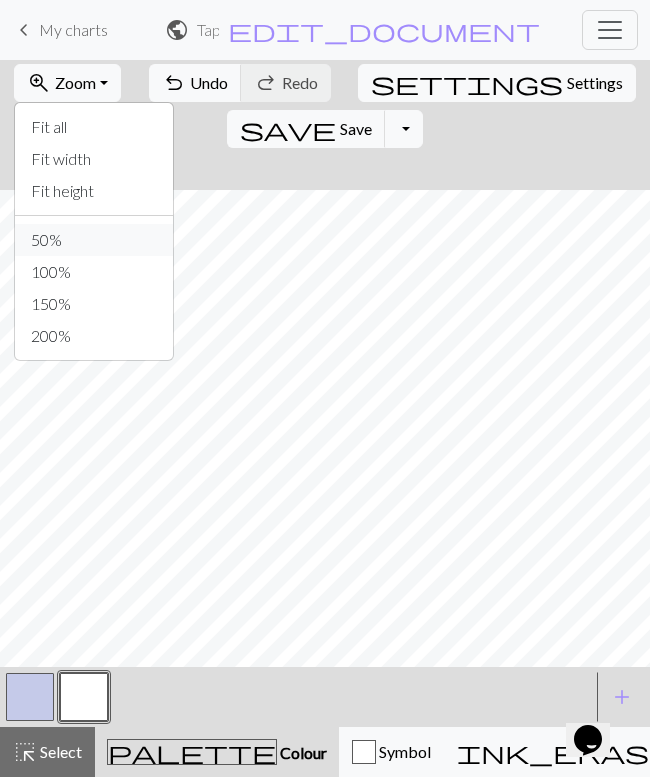 click on "50%" at bounding box center [94, 240] 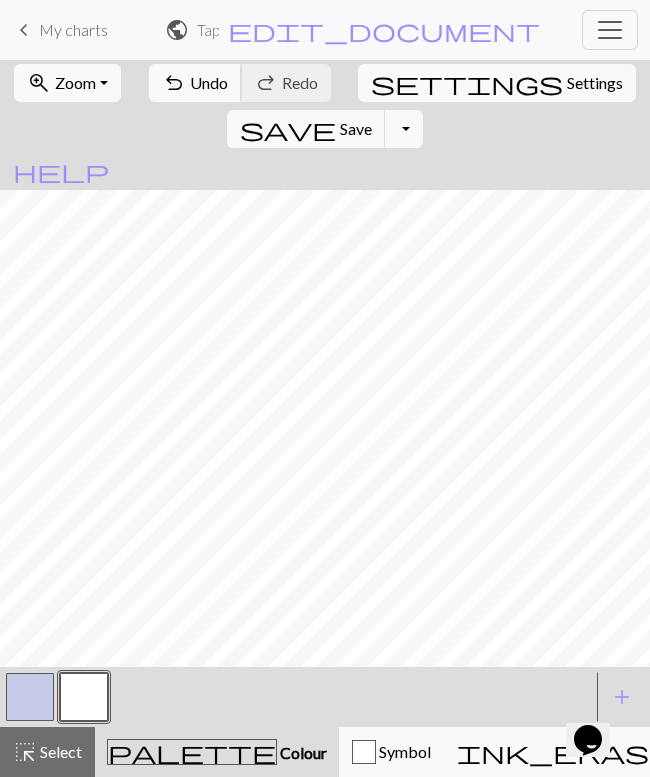 click on "Undo" at bounding box center [209, 82] 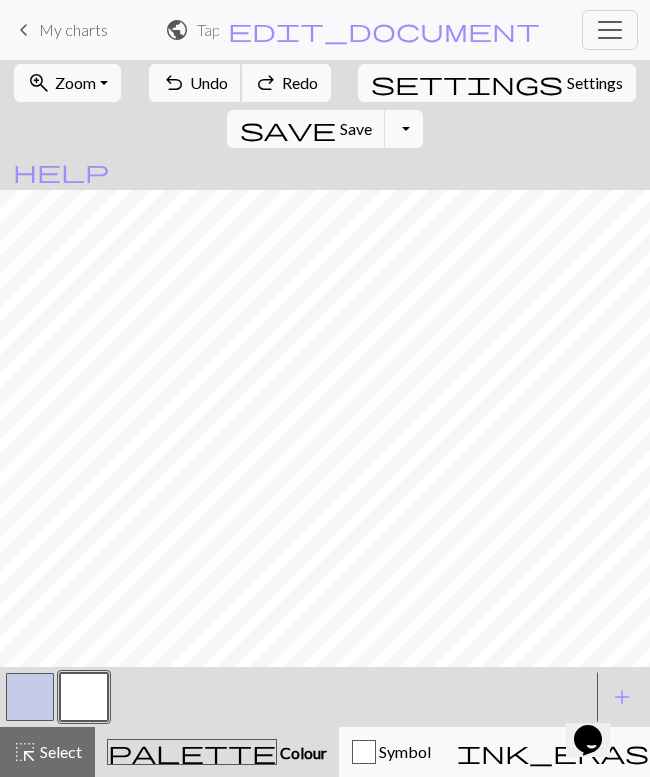 click on "Undo" at bounding box center (209, 82) 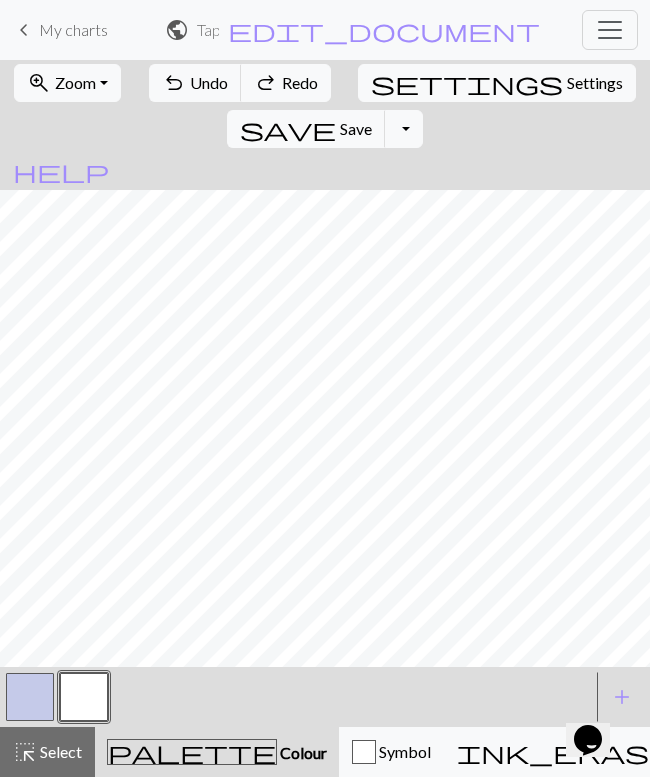 click on "Settings" at bounding box center [595, 83] 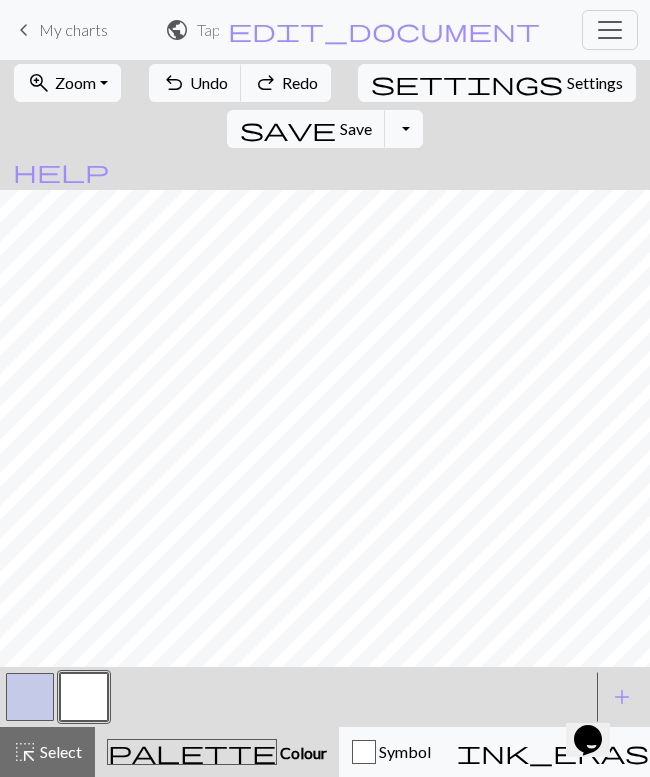 select on "aran" 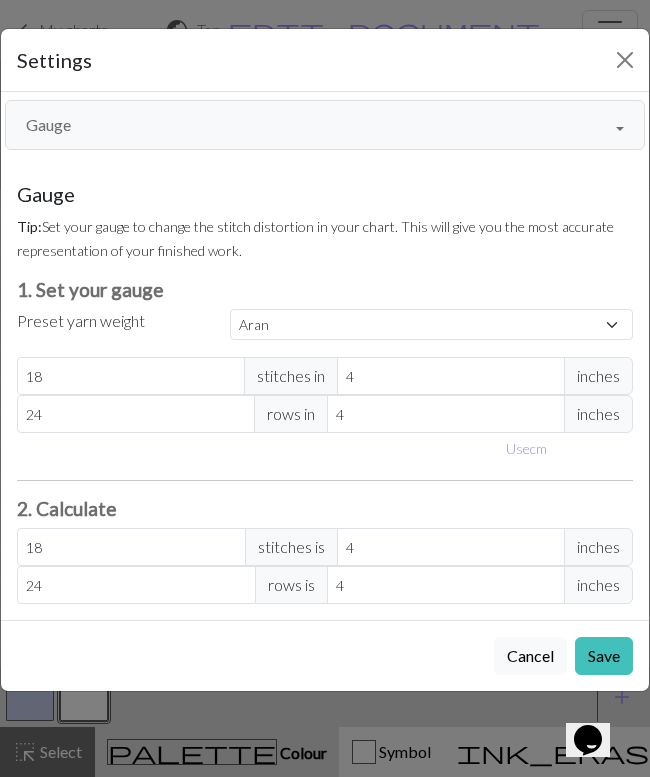 click on "Gauge" at bounding box center (325, 125) 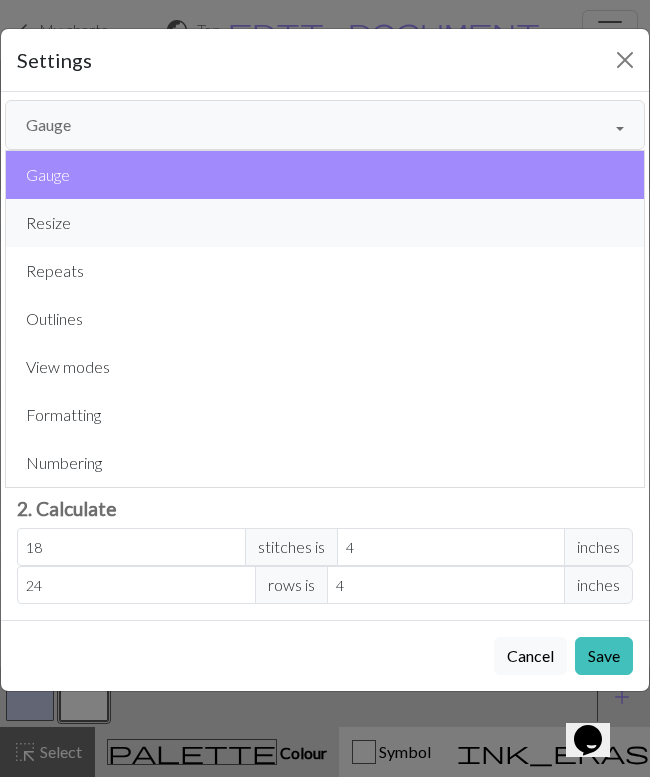 click on "Resize" at bounding box center (325, 223) 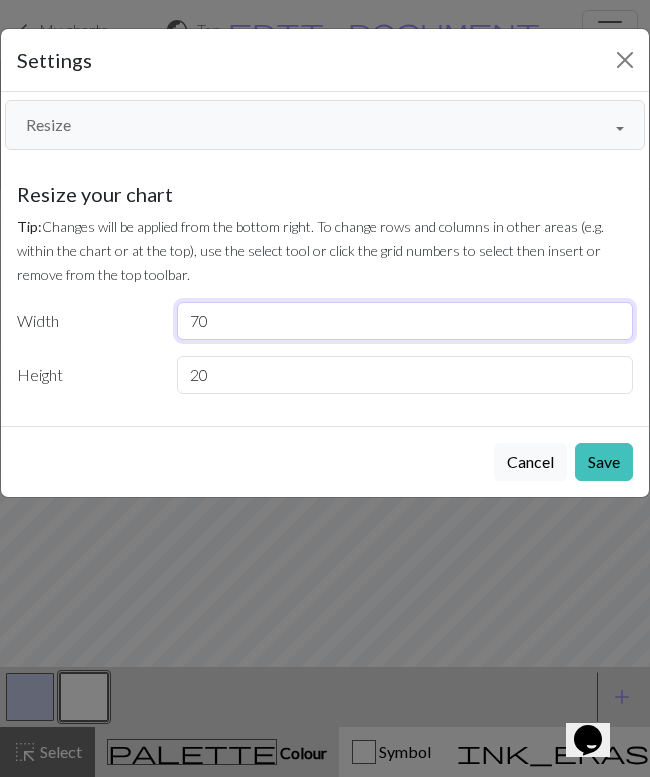click on "70" at bounding box center (405, 321) 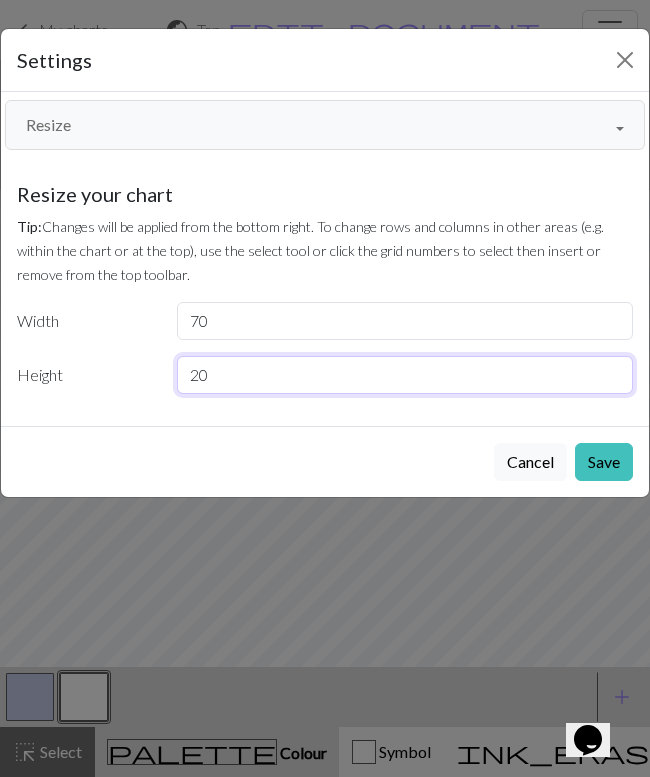 click on "20" at bounding box center (405, 375) 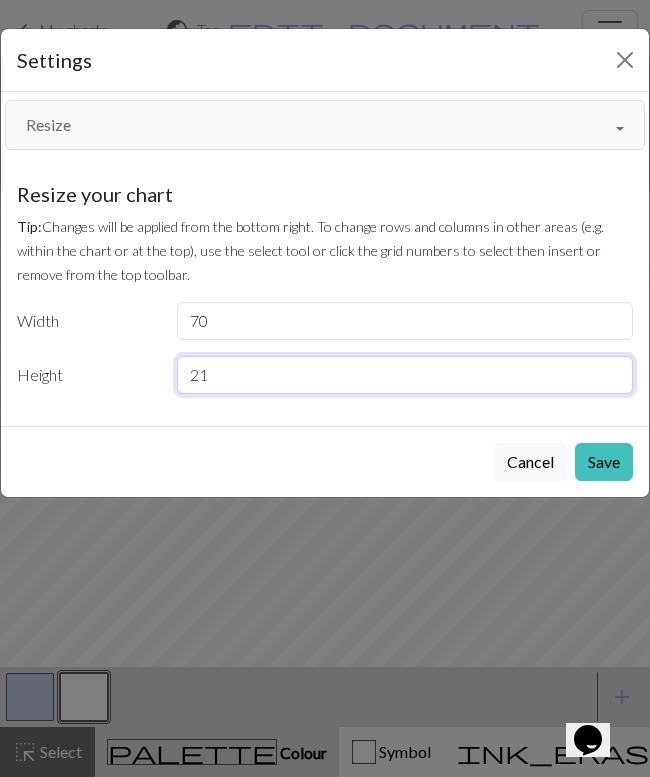 type on "21" 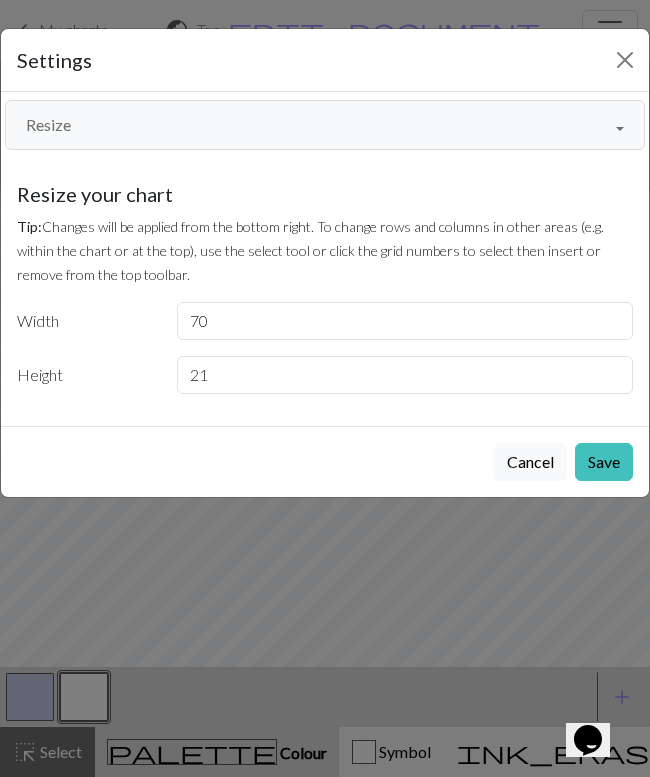 click on "Tip:  Changes will be applied from the bottom right. To change rows and columns in other areas (e.g. within the chart or at the top), use the select tool or click the grid numbers to select then insert or remove from the top toolbar." at bounding box center (310, 250) 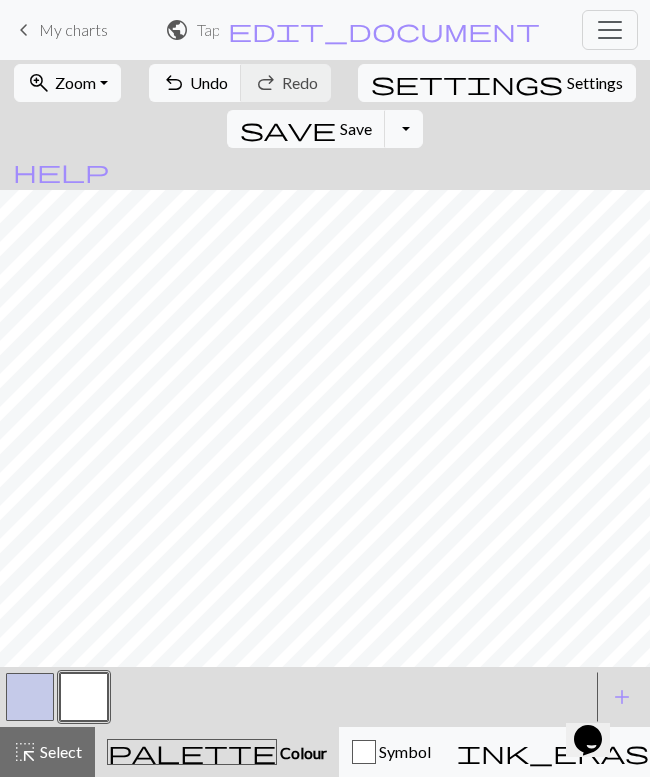 click on "Settings" at bounding box center [595, 83] 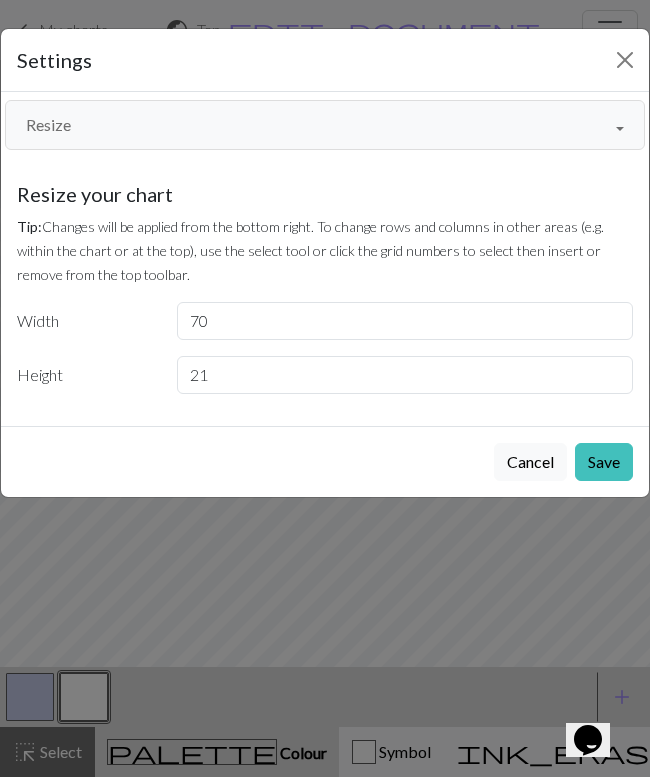 click on "Resize" at bounding box center (325, 125) 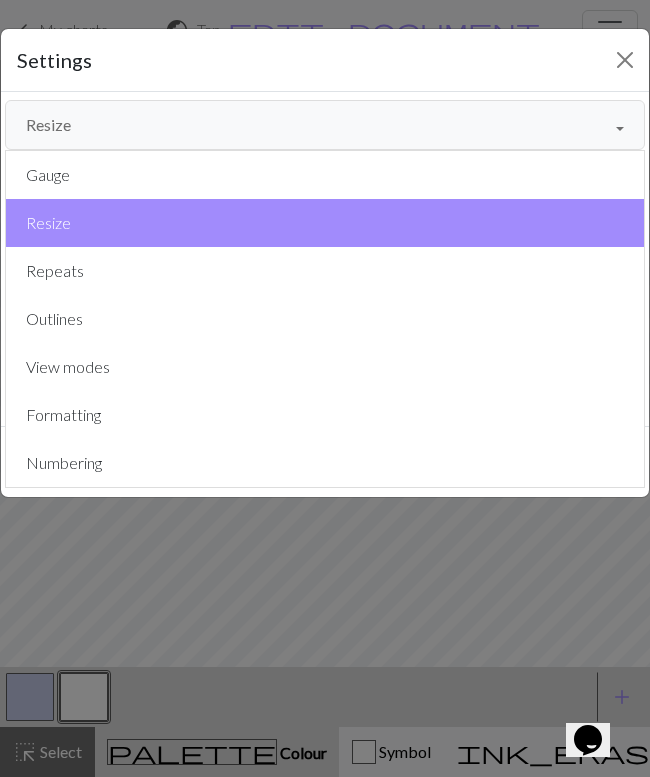 click on "Gauge" at bounding box center [325, 175] 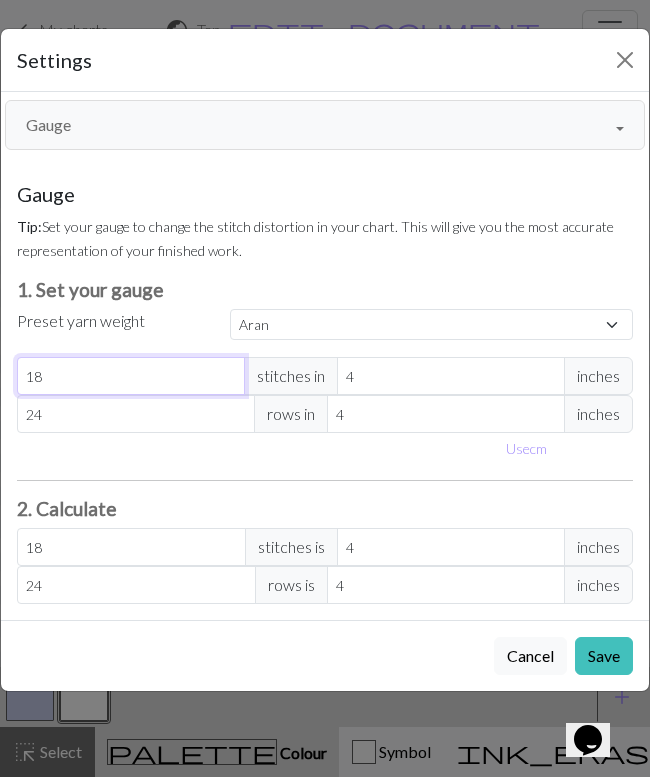 click on "18" at bounding box center [131, 376] 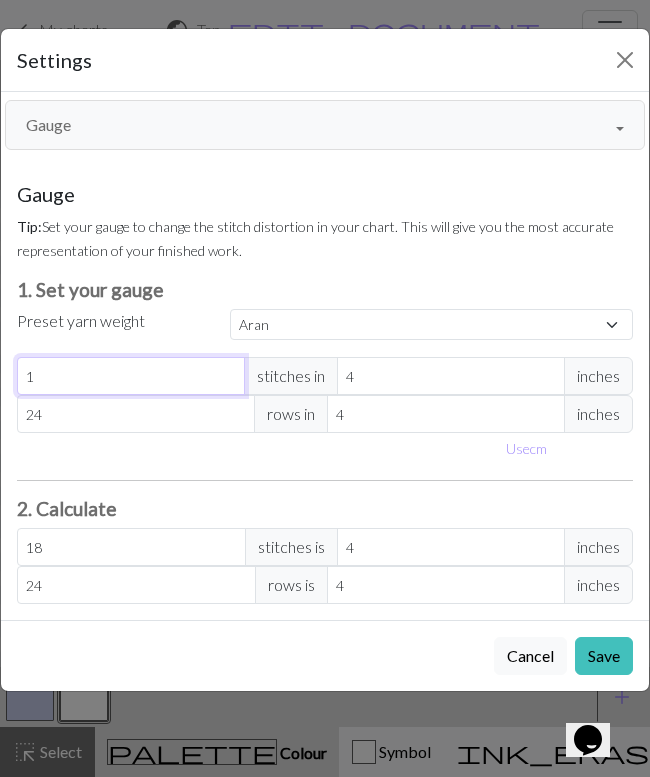 select on "custom" 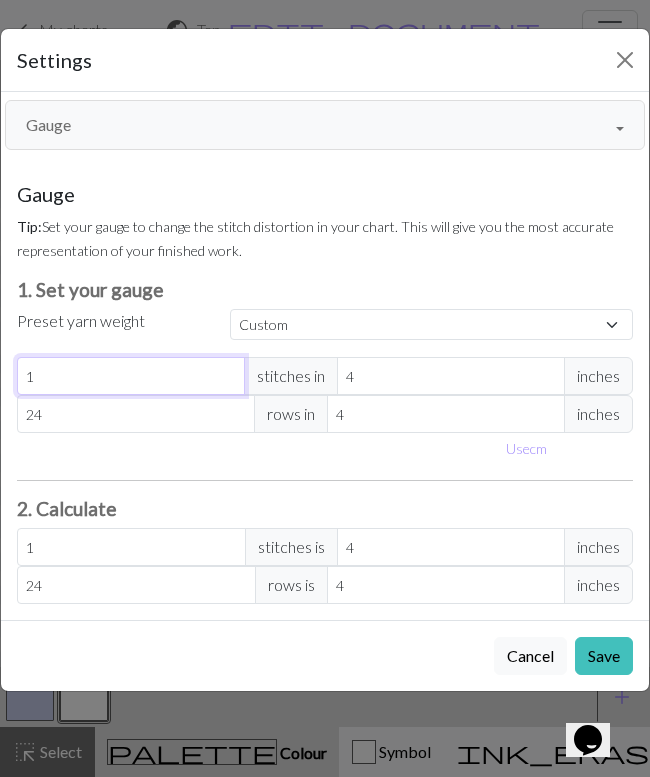 type on "1" 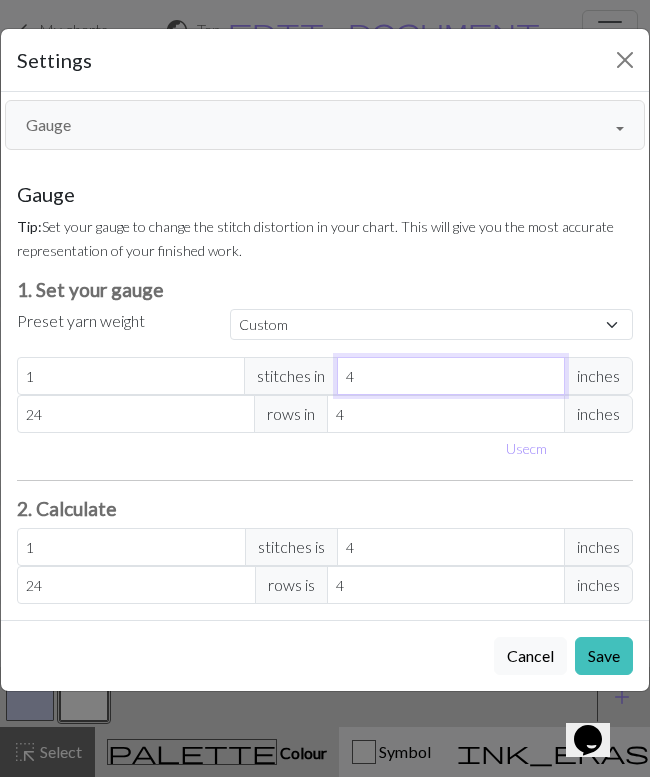 click on "4" at bounding box center [451, 376] 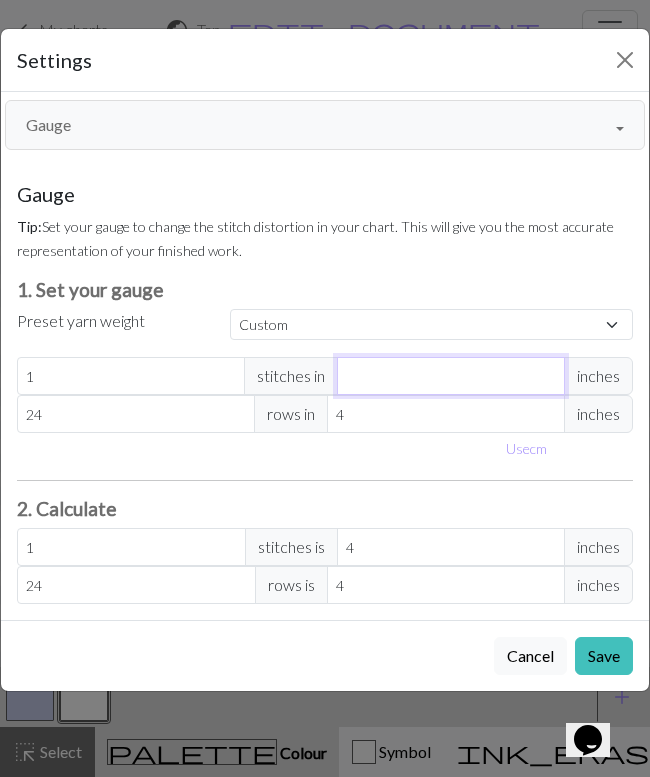 type 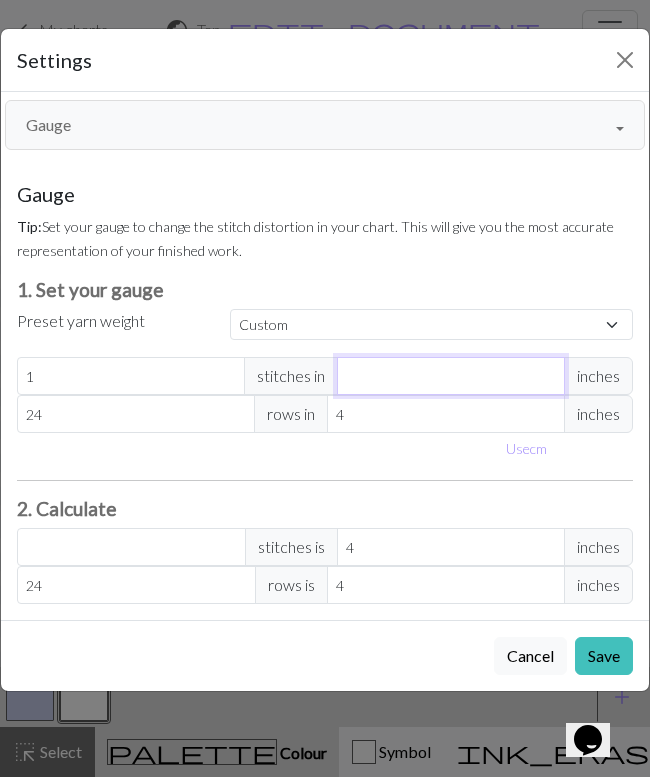 type on "1" 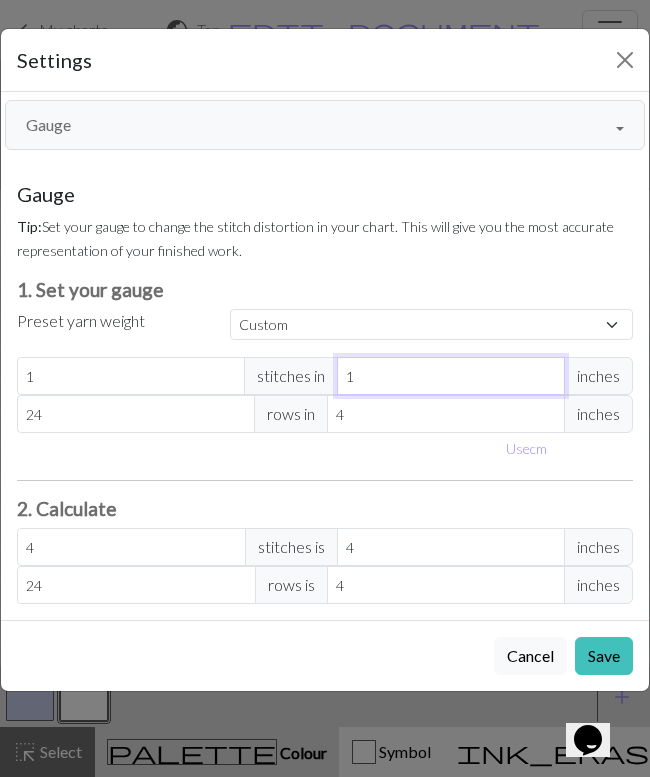 type on "1" 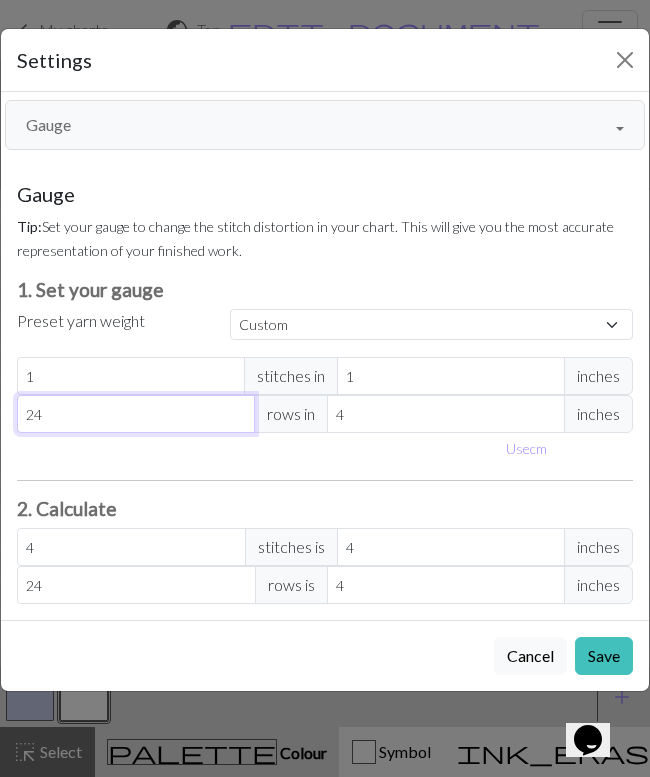 click on "24" at bounding box center (136, 414) 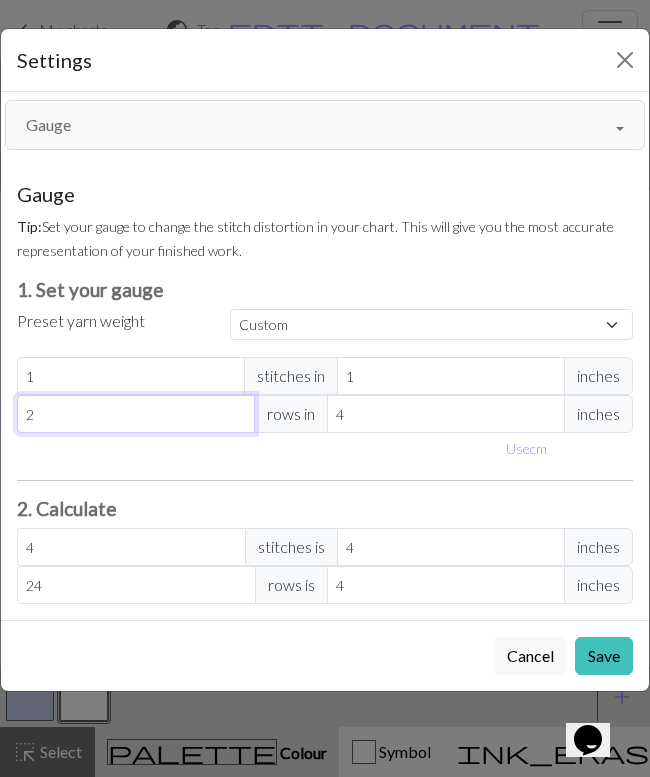 type on "2" 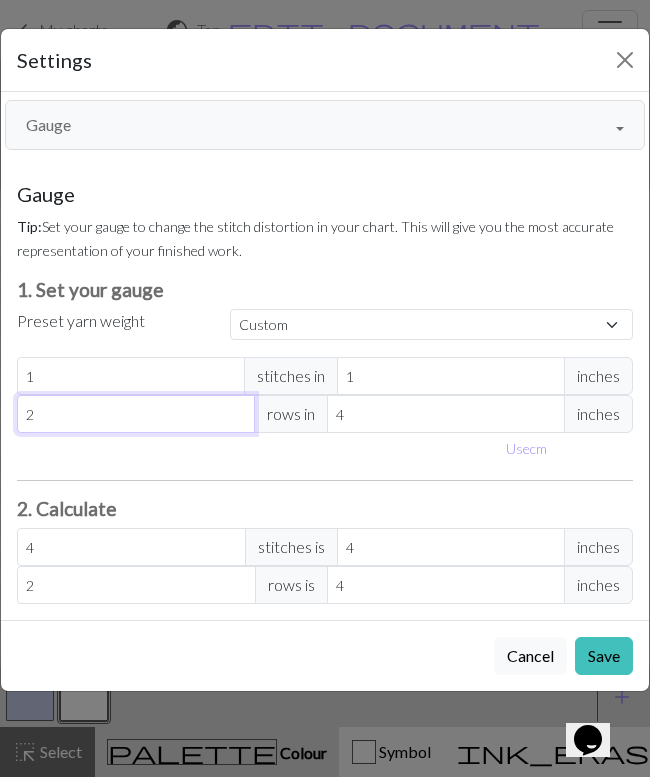 type 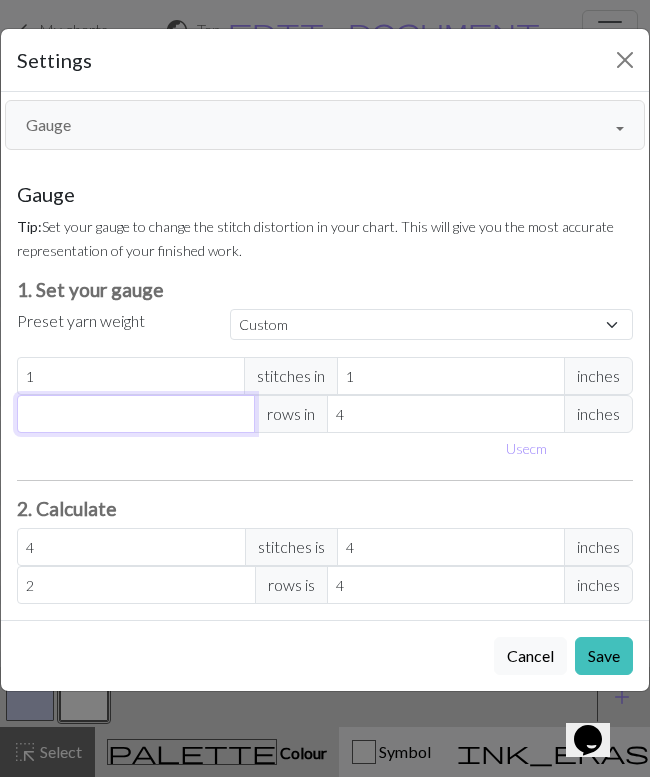type on "0" 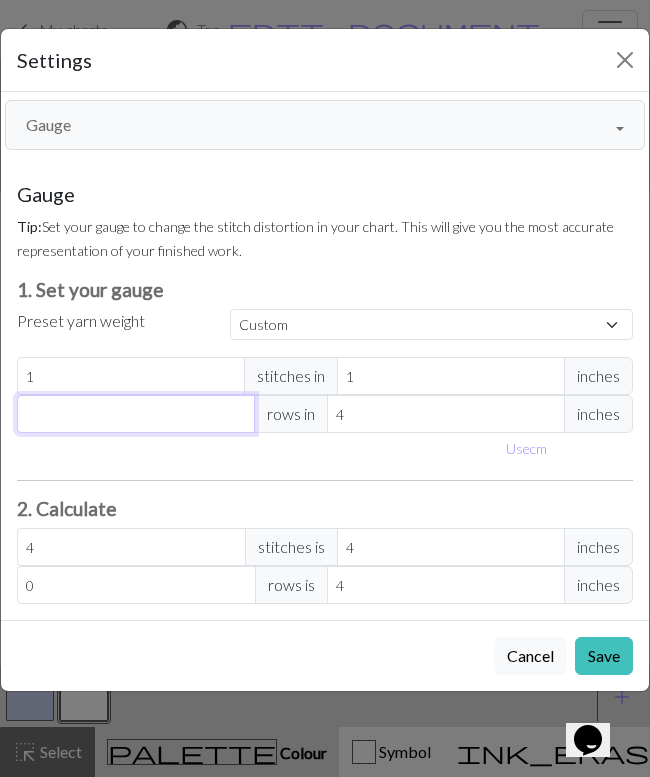type on "1" 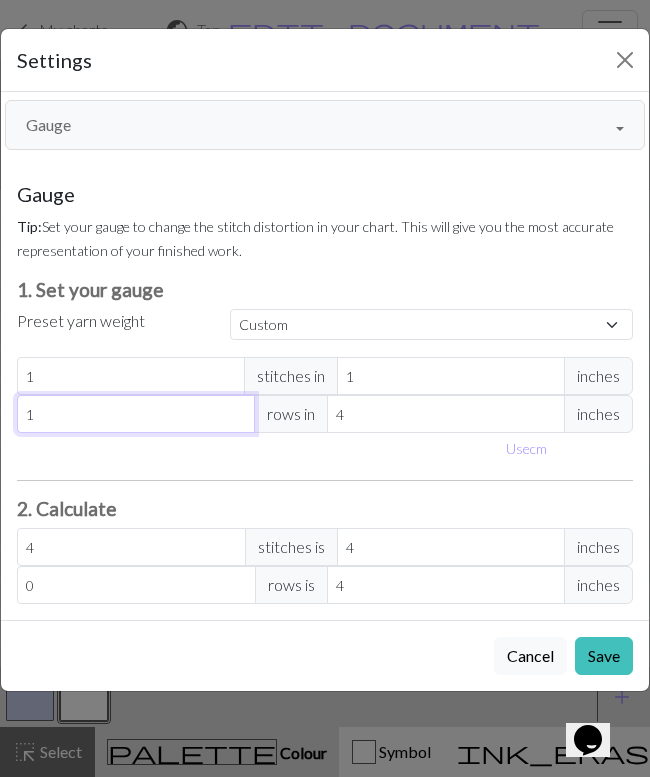 type on "1" 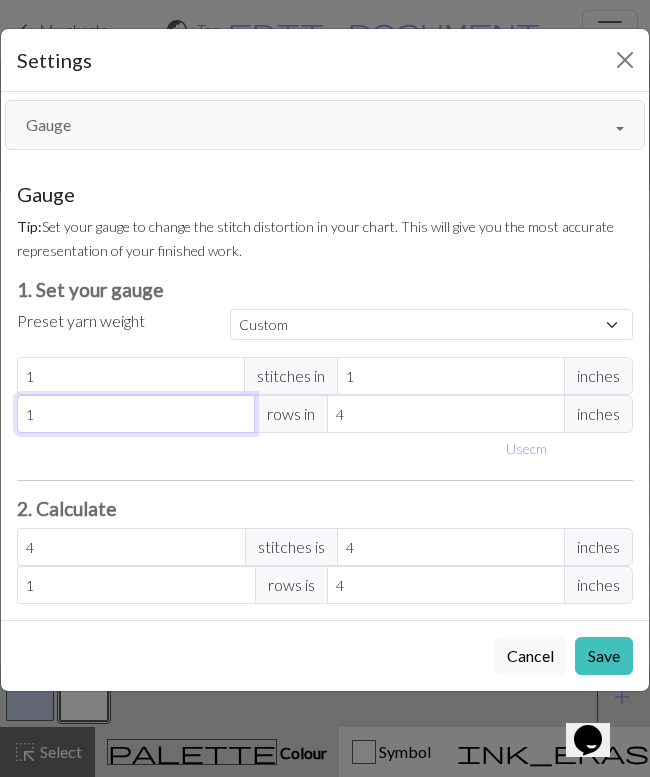 type on "1" 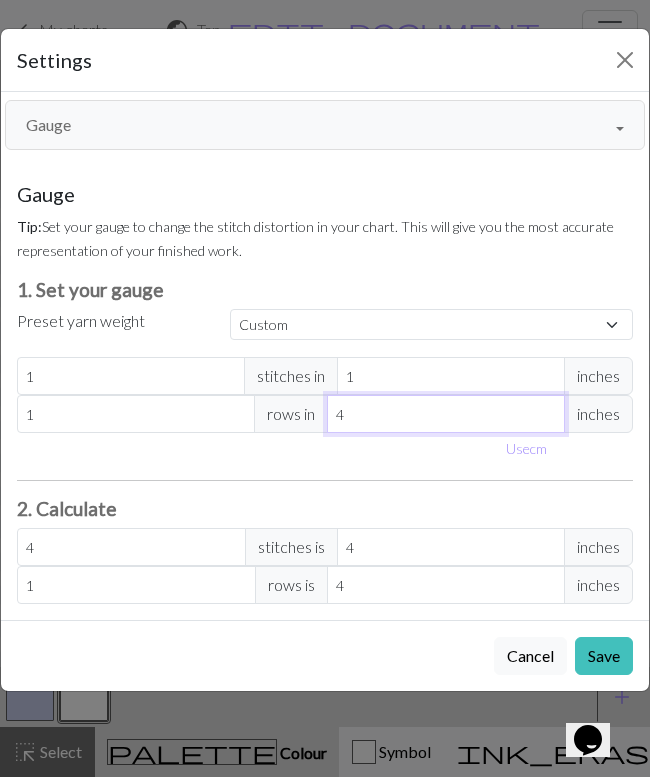 click on "4" at bounding box center (446, 414) 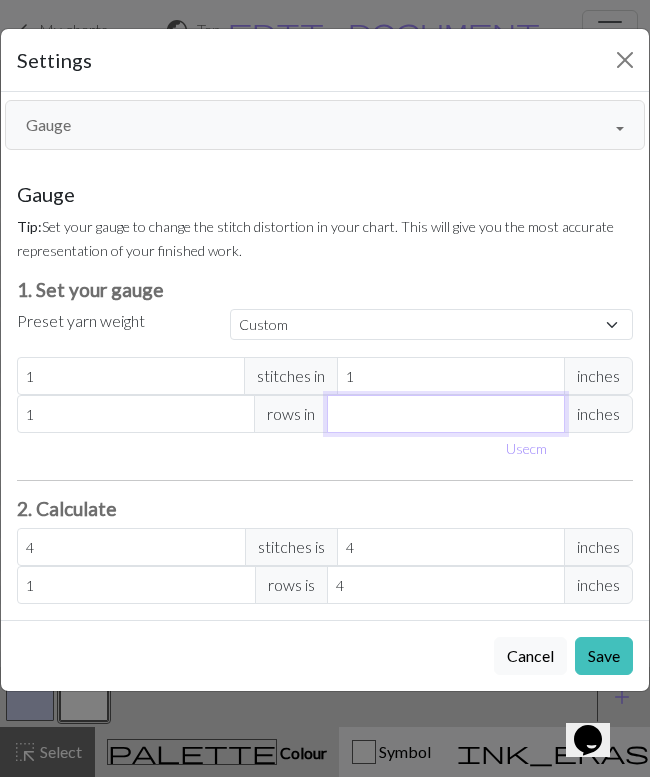 type 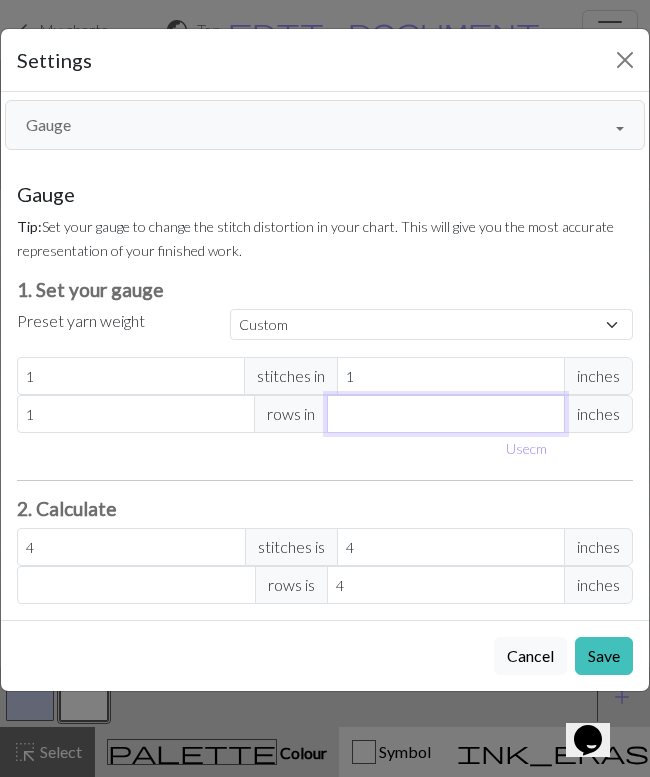 type on "1" 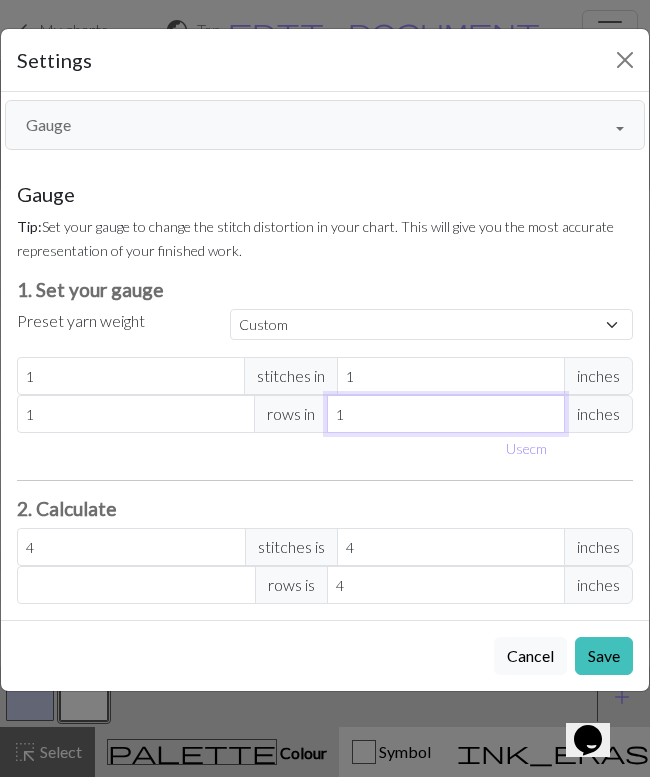 type on "4" 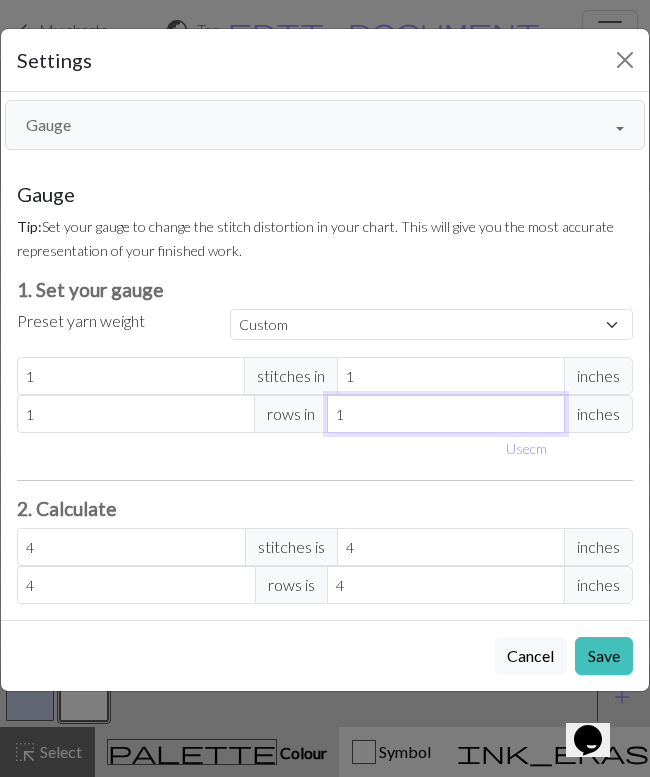 type on "1" 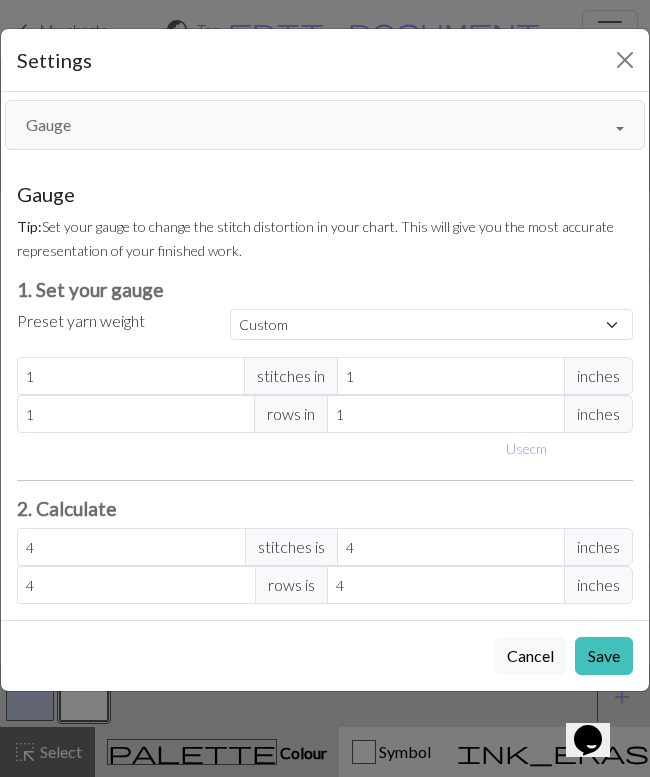 click on "Tip:  Set your gauge to change the stitch distortion in your chart. This will give you the most accurate representation of your finished work." at bounding box center [325, 238] 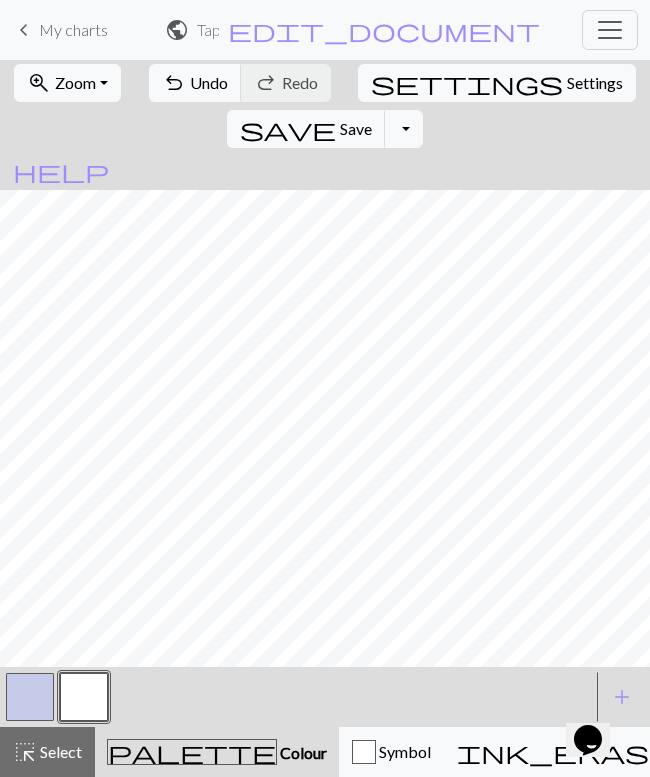 click on "Zoom" at bounding box center (75, 82) 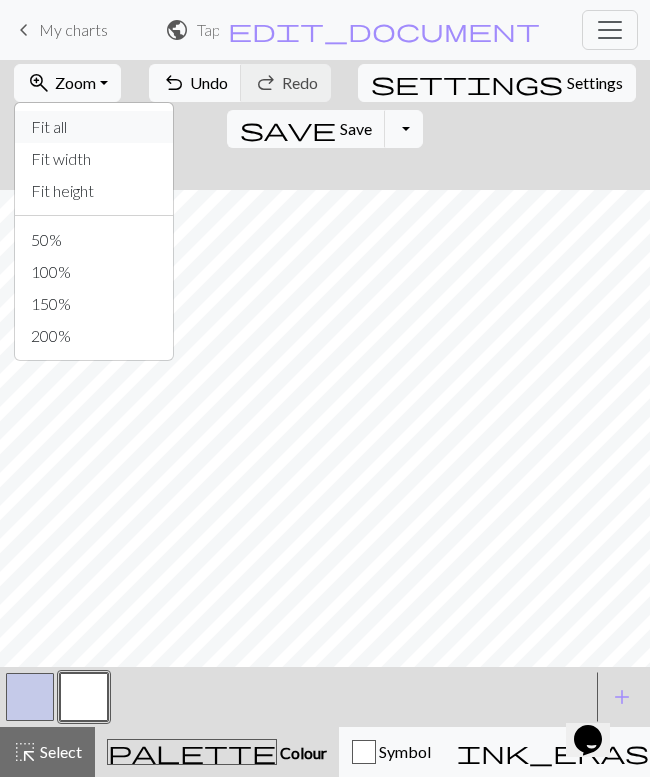 click on "Fit all" at bounding box center (94, 127) 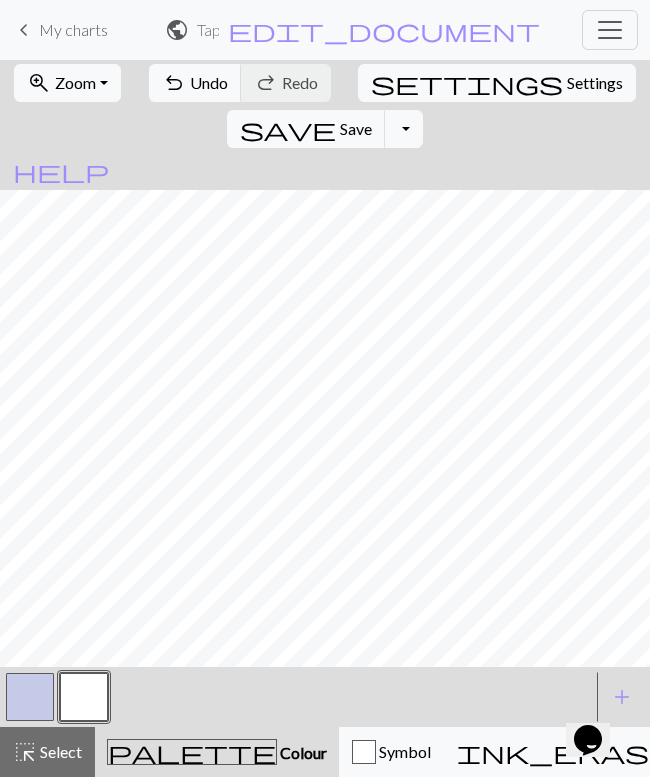 click at bounding box center (30, 697) 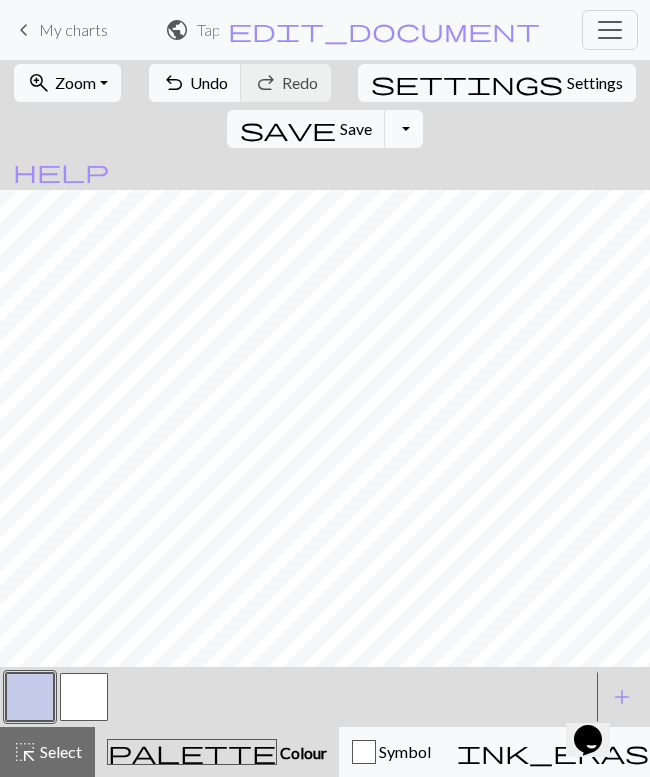 click at bounding box center (84, 697) 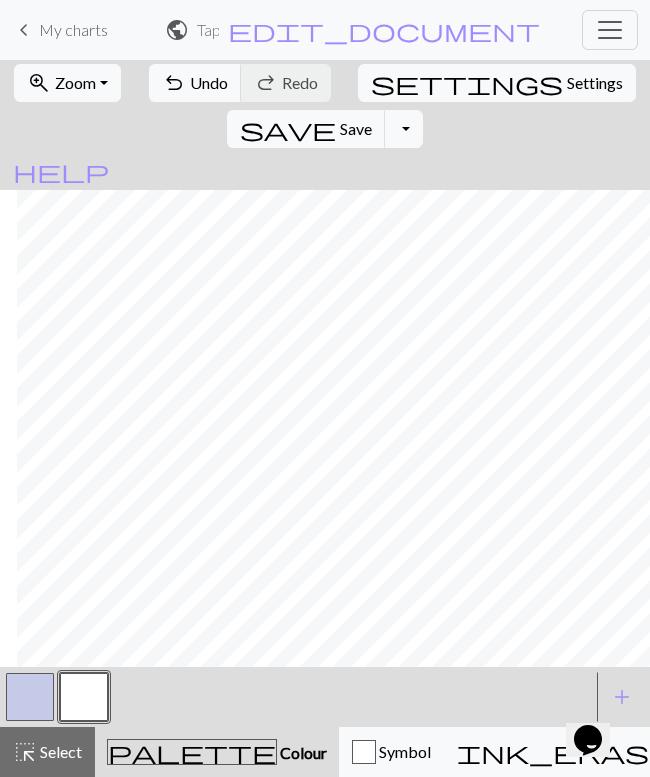 scroll, scrollTop: 0, scrollLeft: 135, axis: horizontal 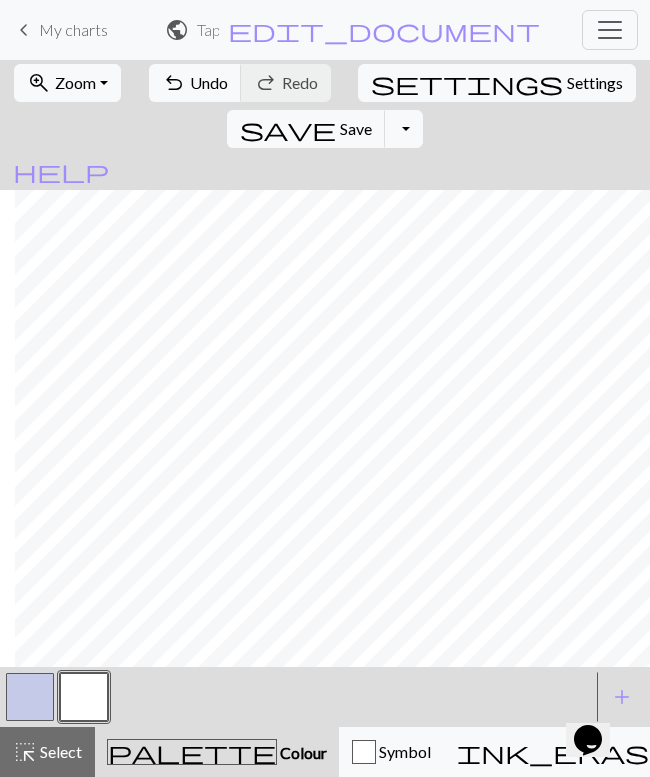 click on "Settings" at bounding box center [595, 83] 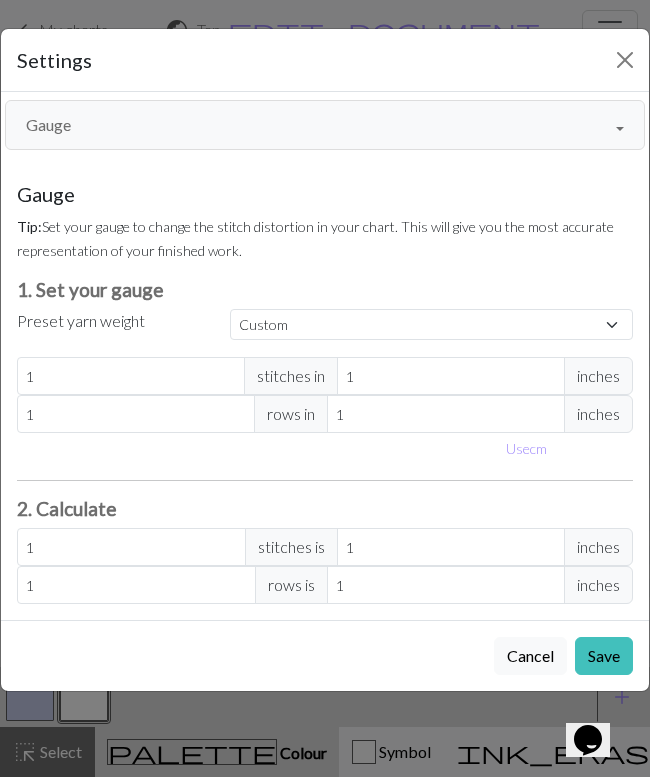 click on "Gauge" at bounding box center [325, 125] 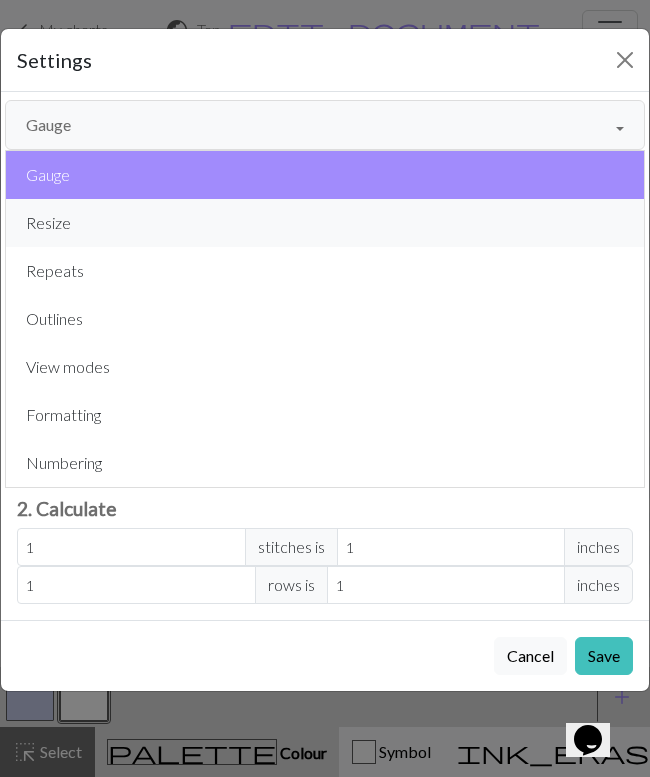 click on "Resize" at bounding box center (325, 223) 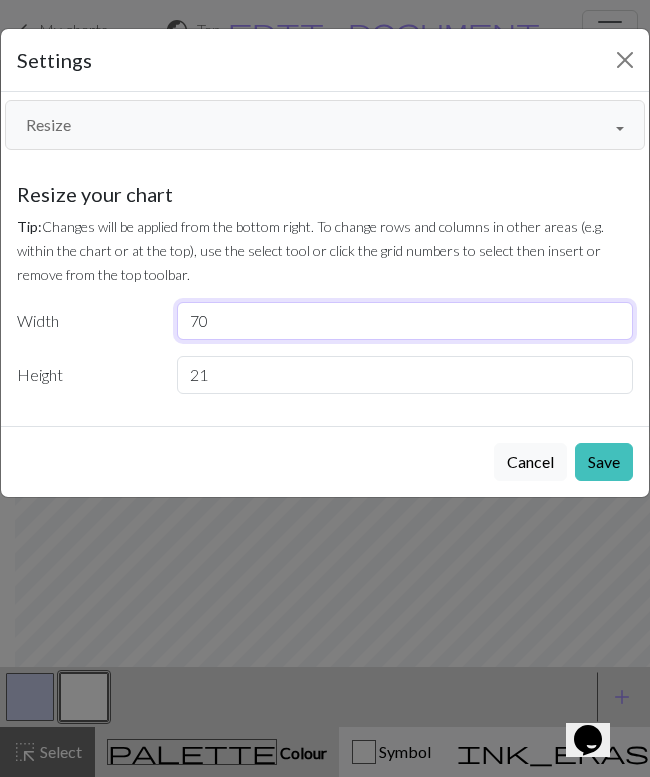 click on "70" at bounding box center (405, 321) 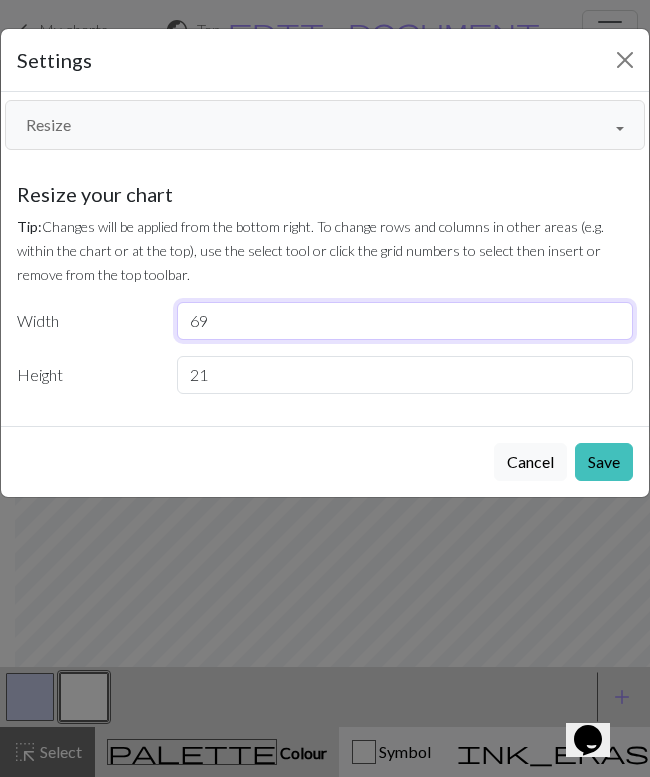 type on "69" 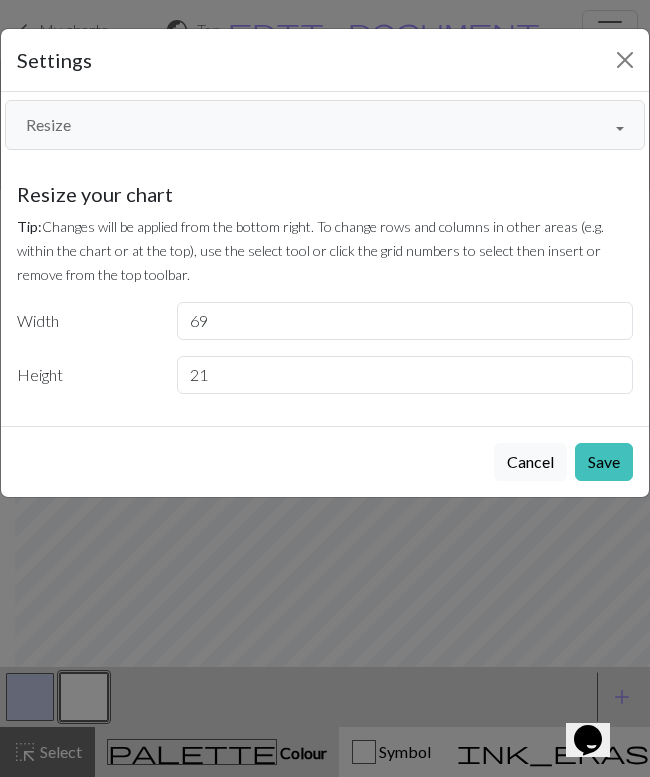 click on "Tip:  Changes will be applied from the bottom right. To change rows and columns in other areas (e.g. within the chart or at the top), use the select tool or click the grid numbers to select then insert or remove from the top toolbar." at bounding box center (325, 250) 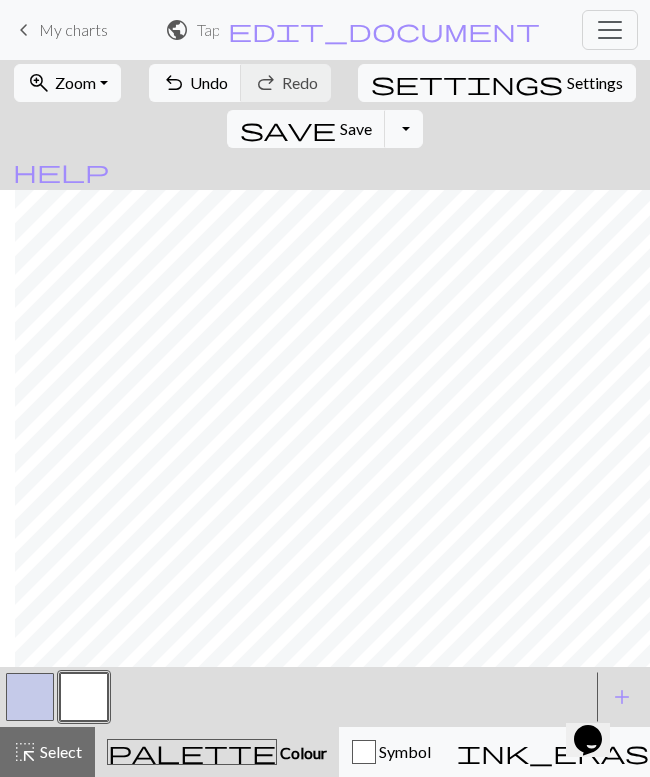 scroll, scrollTop: 0, scrollLeft: 125, axis: horizontal 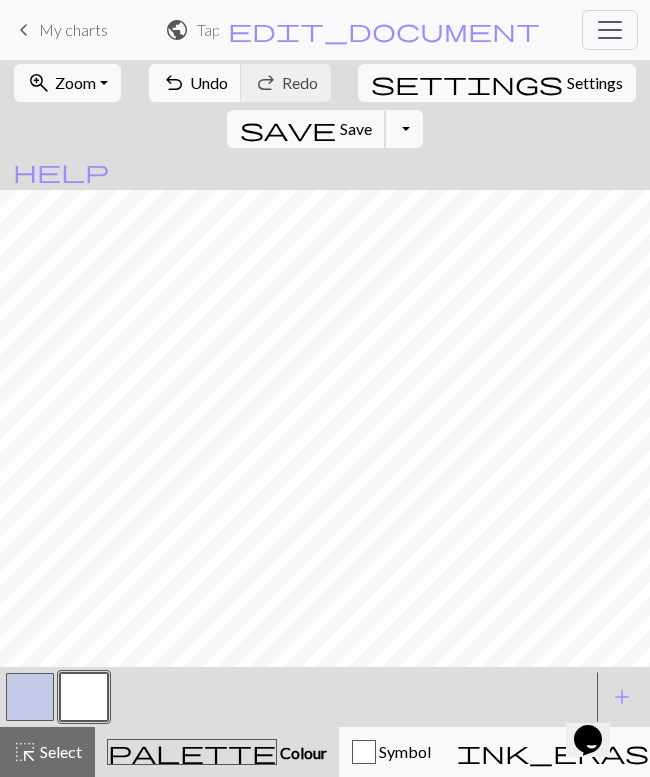 click on "Save" at bounding box center (356, 128) 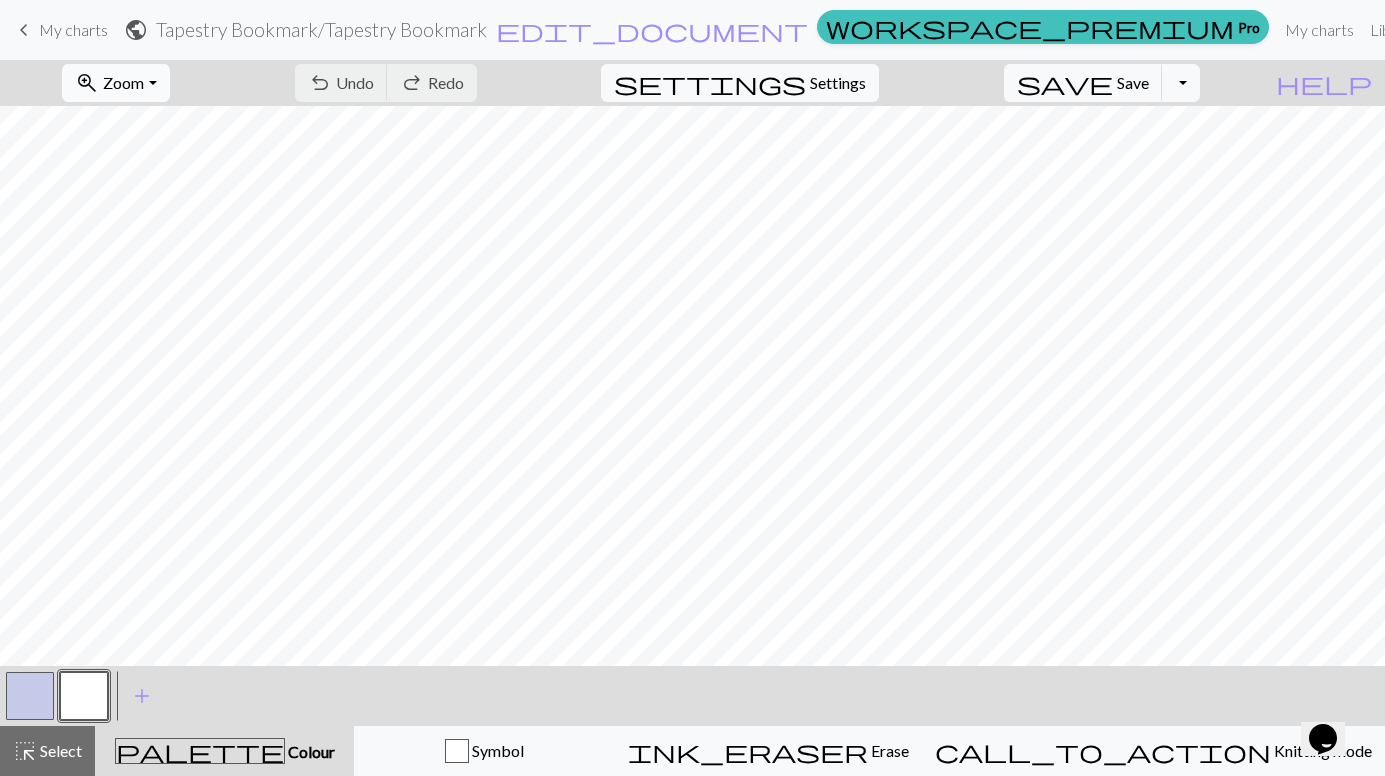 click on "zoom_in Zoom Zoom" at bounding box center [115, 83] 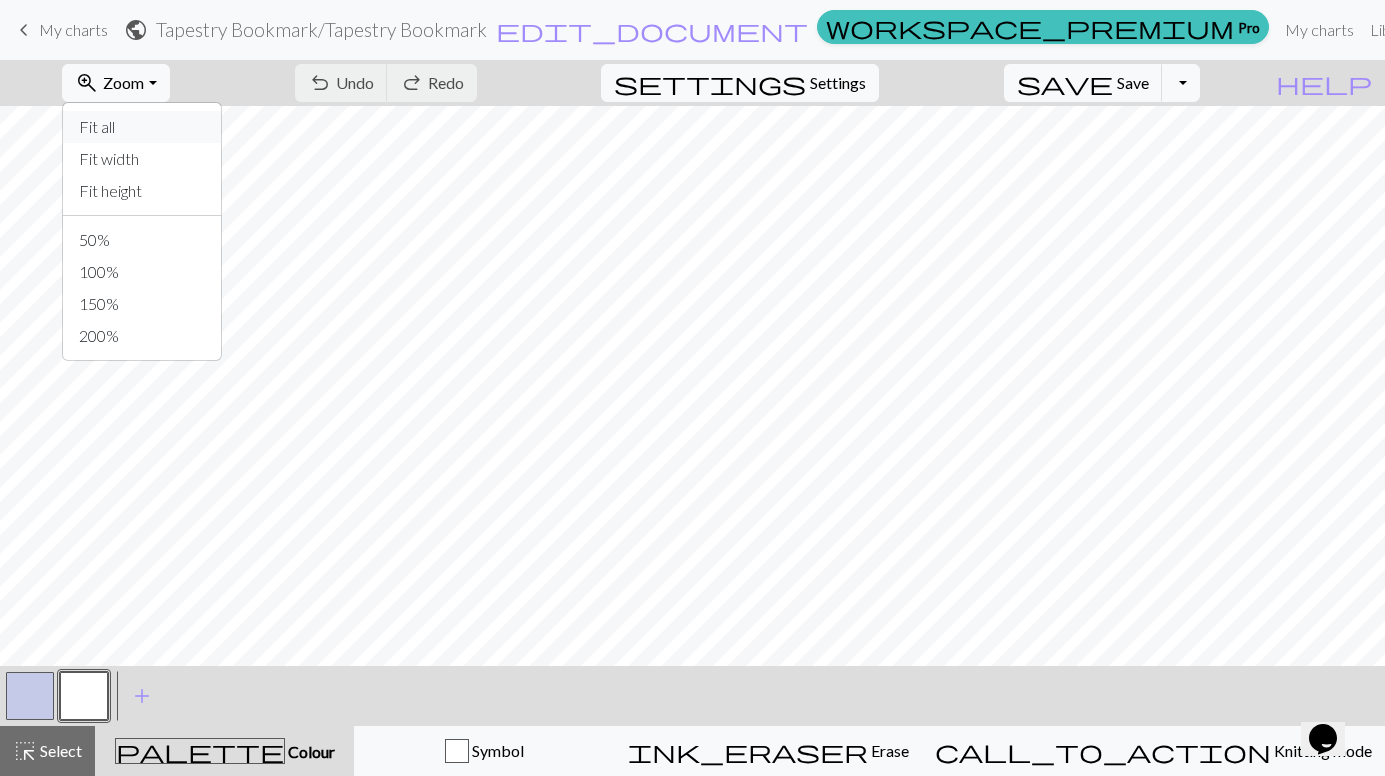 click on "Fit all" at bounding box center (142, 127) 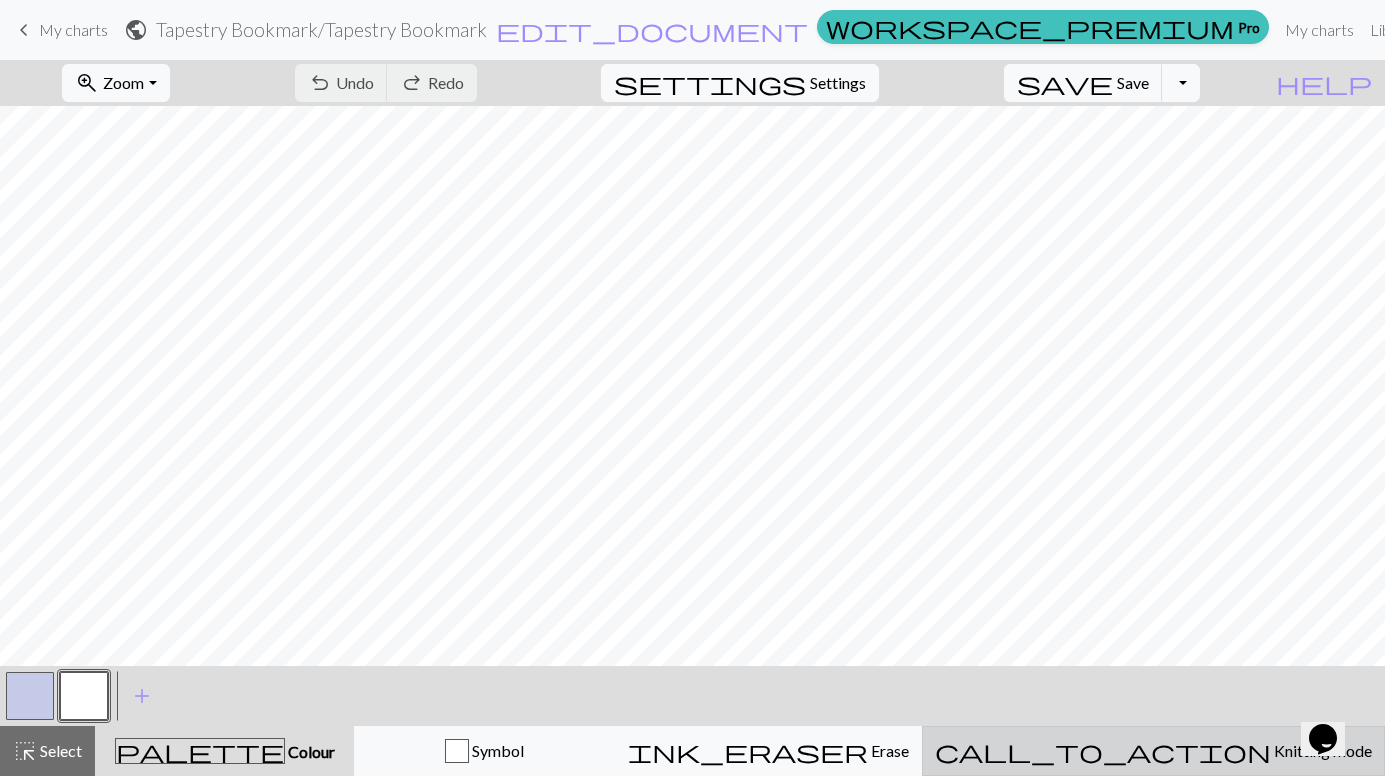 click on "call_to_action" at bounding box center (1103, 751) 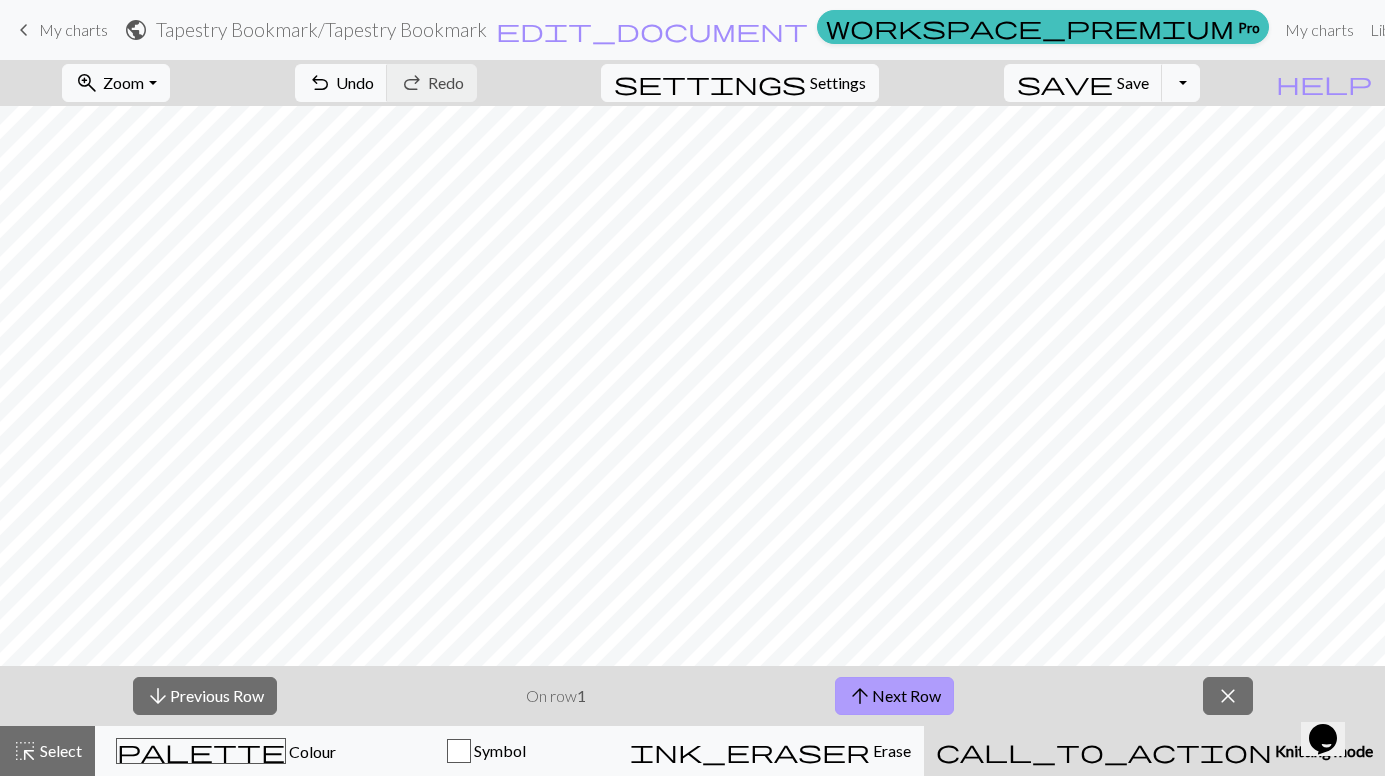 click on "arrow_upward  Next Row" at bounding box center (894, 696) 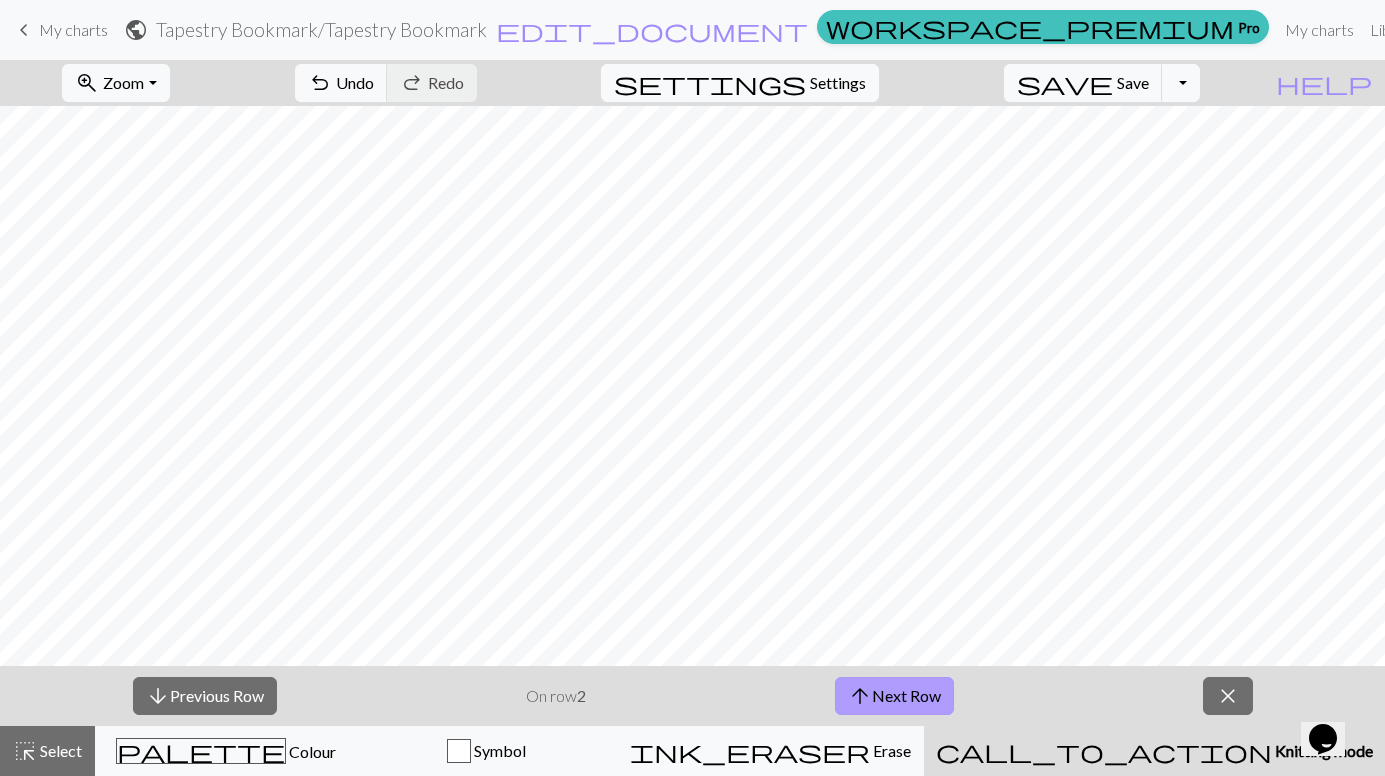 click on "arrow_upward  Next Row" at bounding box center (894, 696) 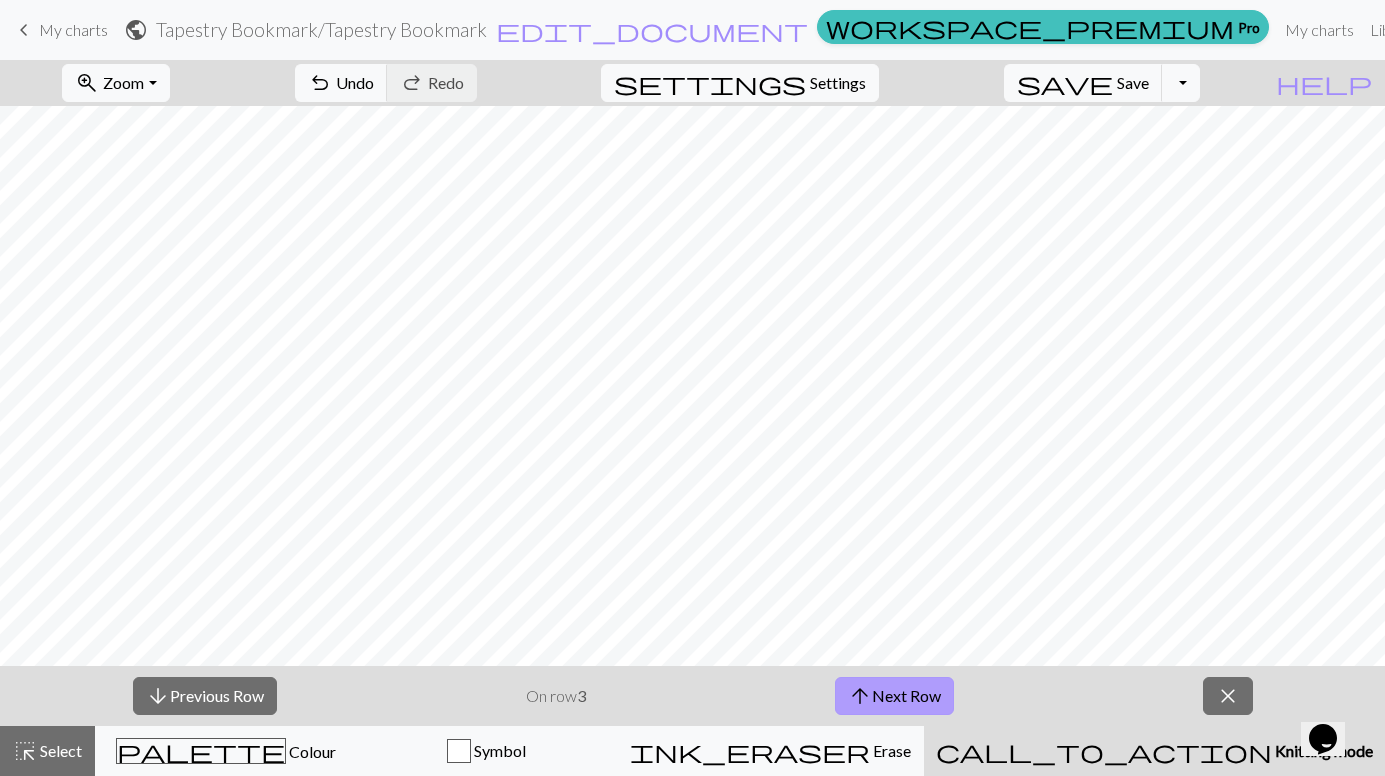 click on "arrow_upward  Next Row" at bounding box center [894, 696] 